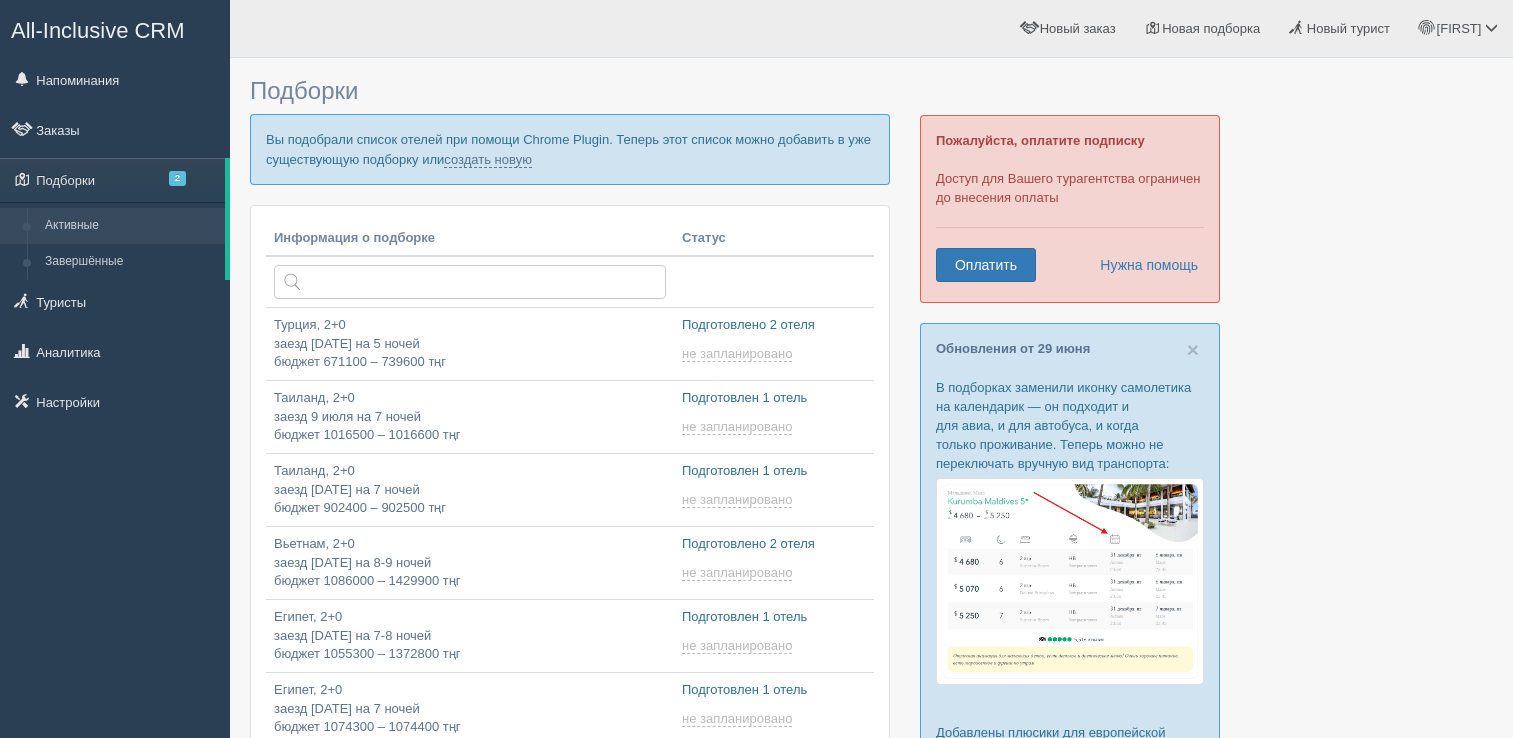 scroll, scrollTop: 0, scrollLeft: 0, axis: both 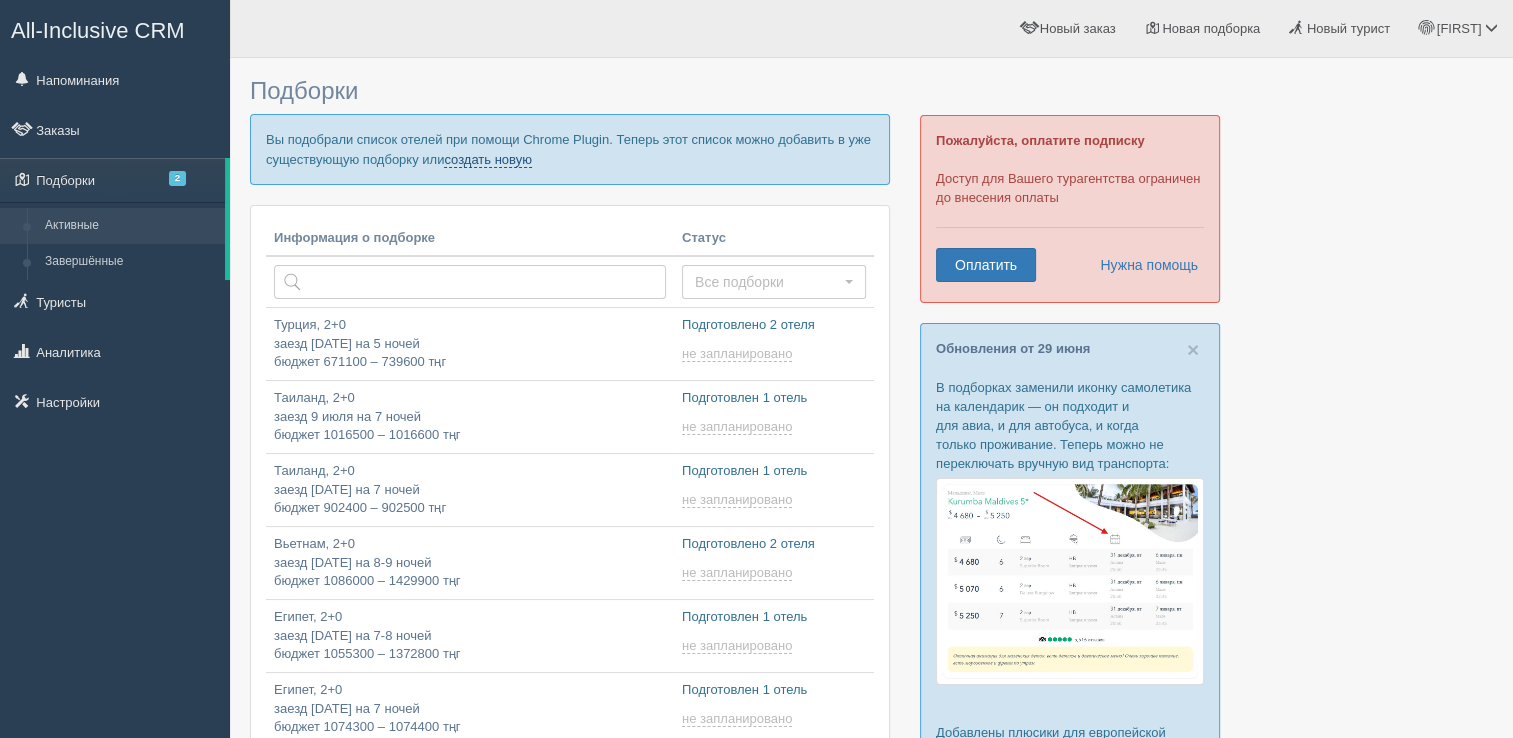 click on "создать новую" at bounding box center [488, 160] 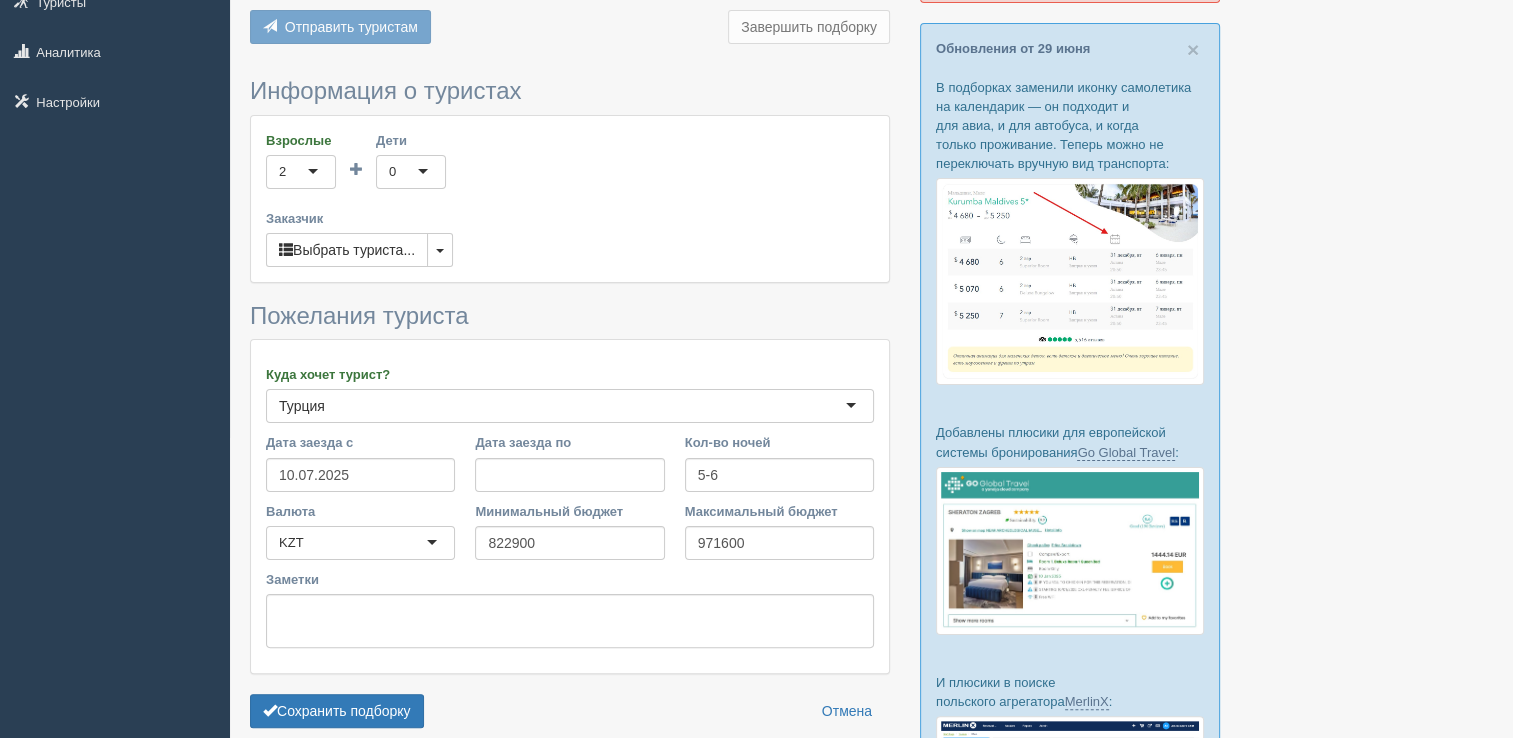 scroll, scrollTop: 500, scrollLeft: 0, axis: vertical 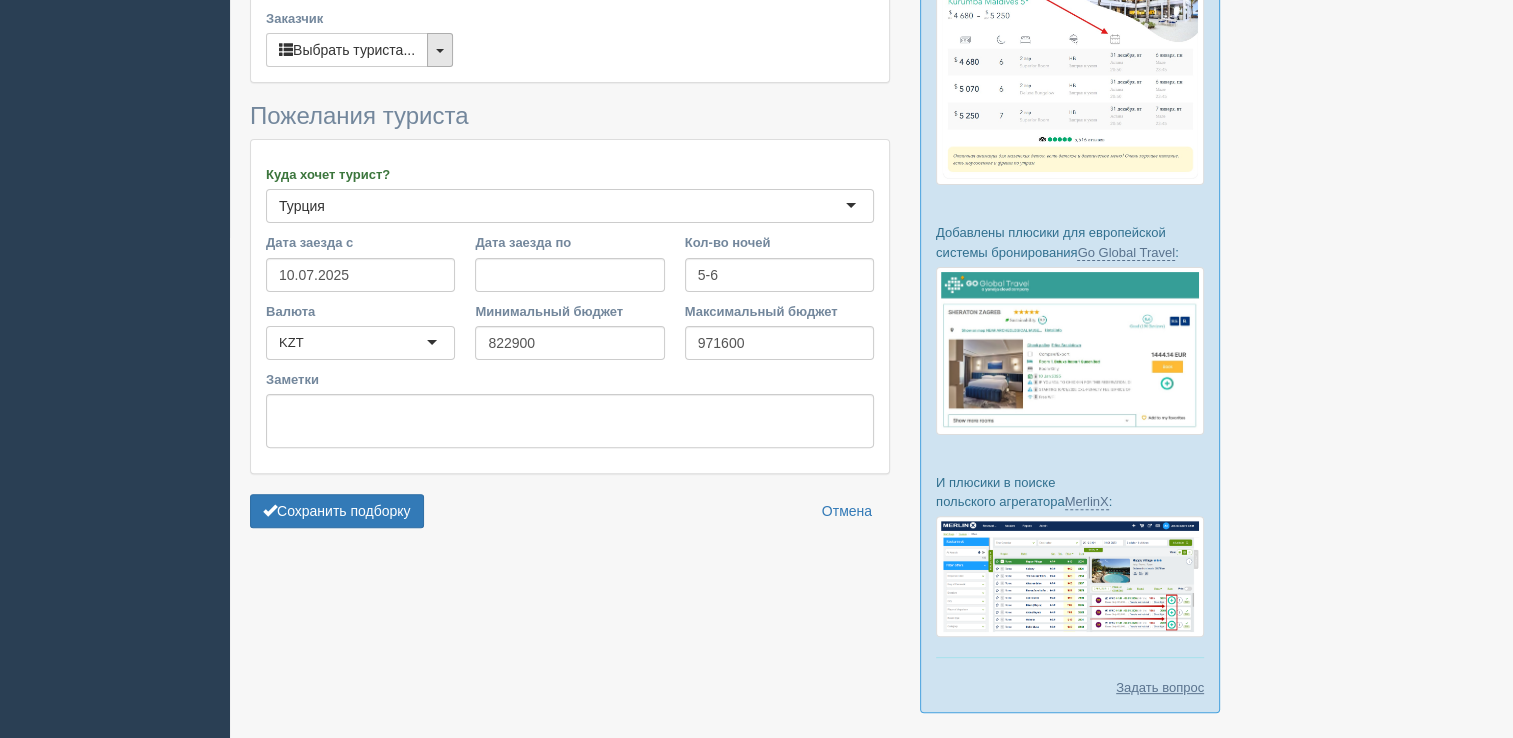 click at bounding box center [440, 51] 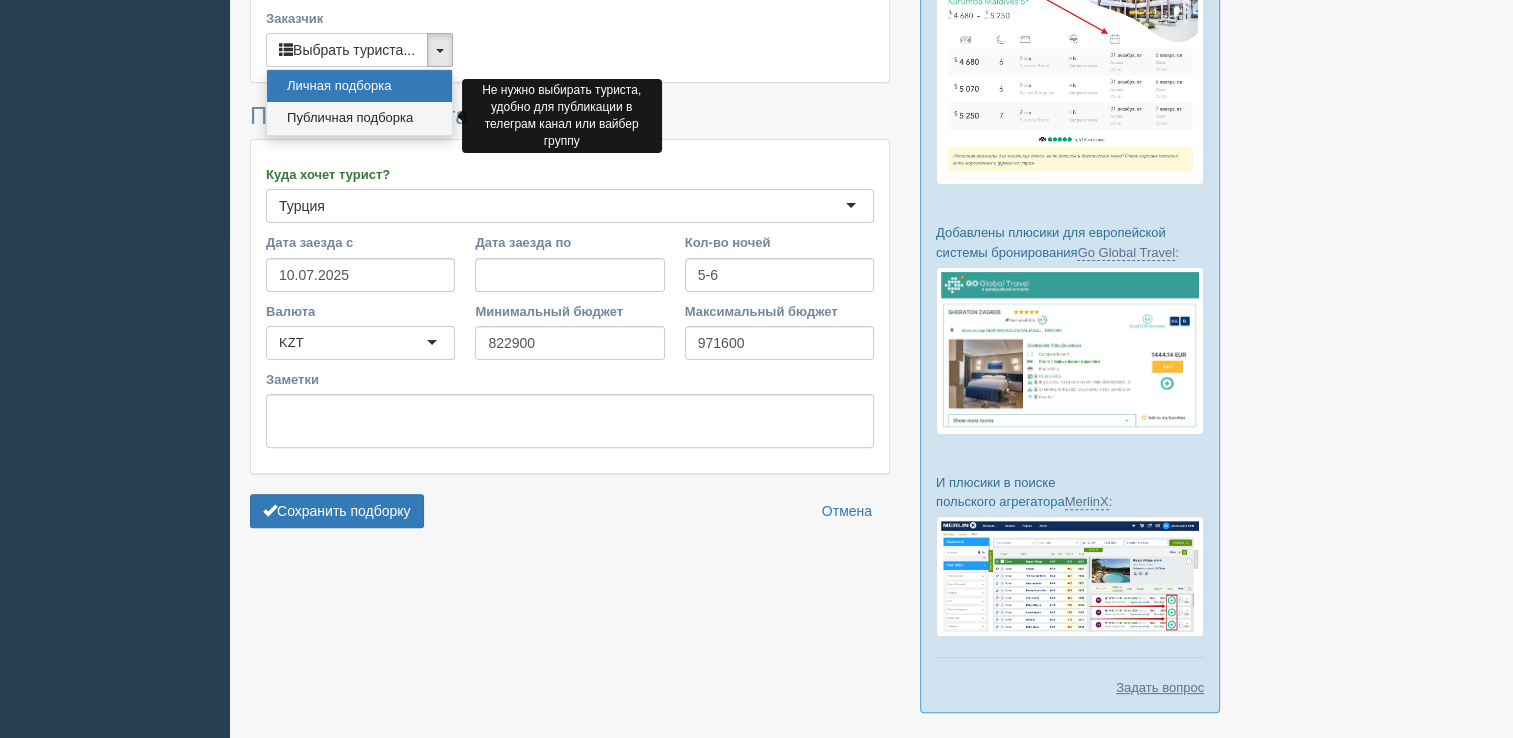 click on "Публичная подборка" at bounding box center (359, 118) 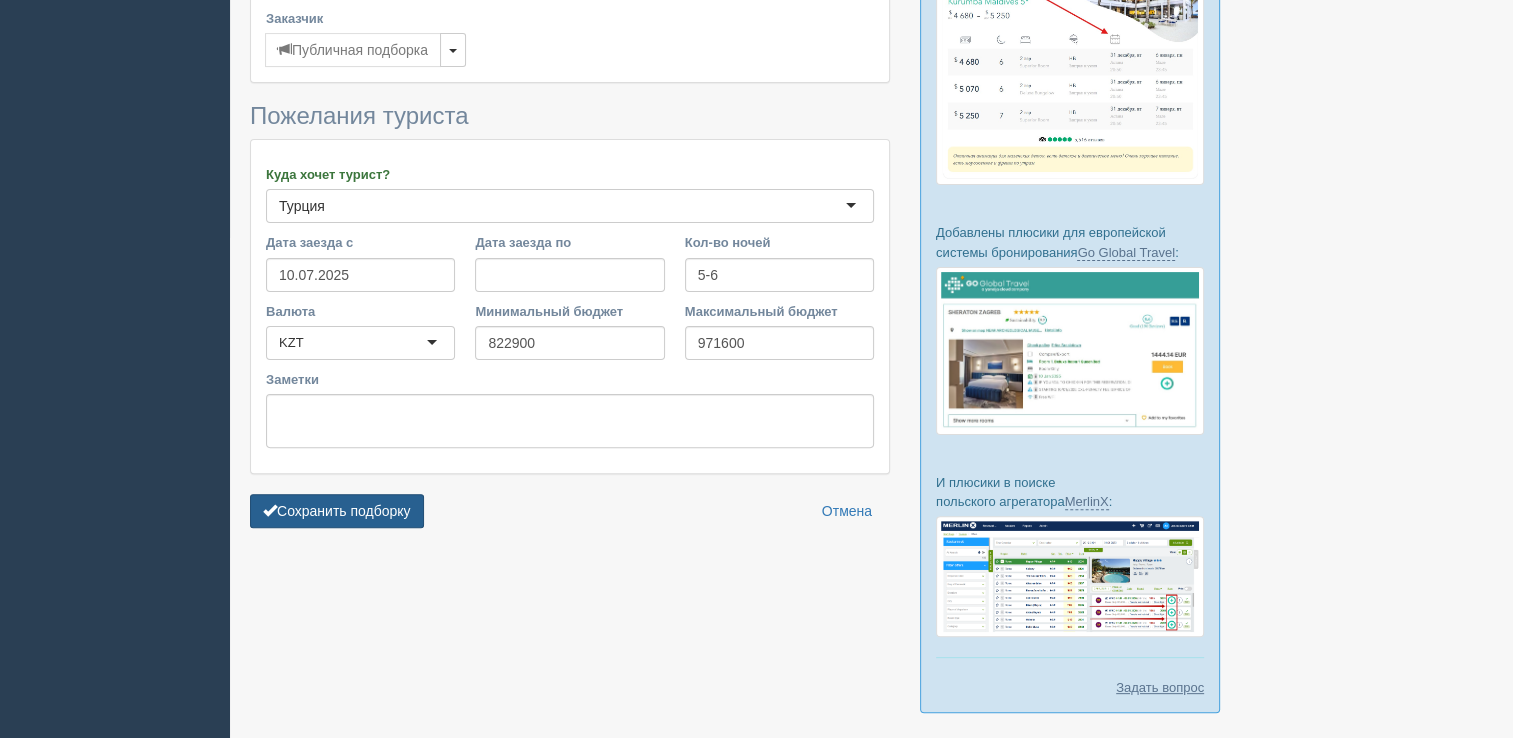 click on "Сохранить подборку" at bounding box center [337, 511] 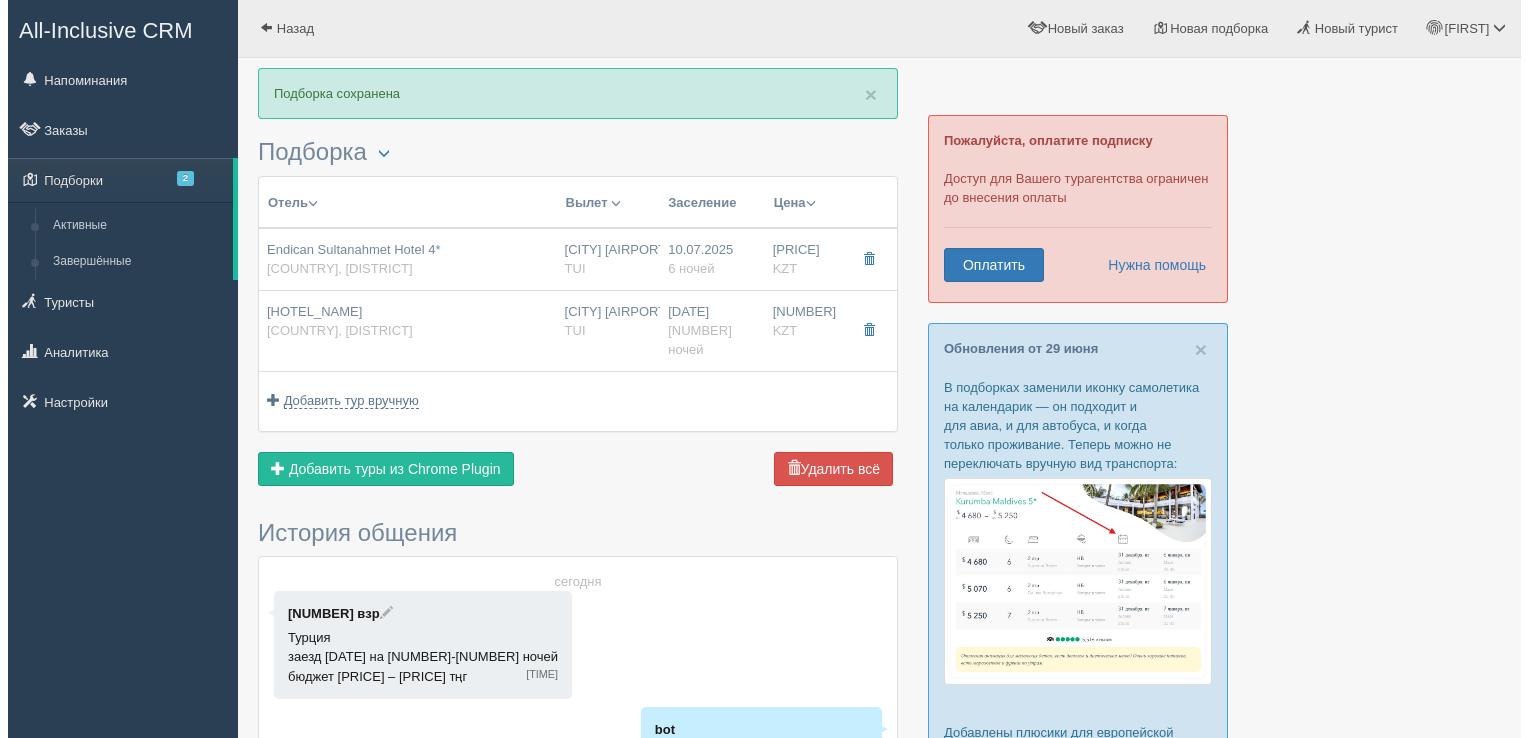 scroll, scrollTop: 0, scrollLeft: 0, axis: both 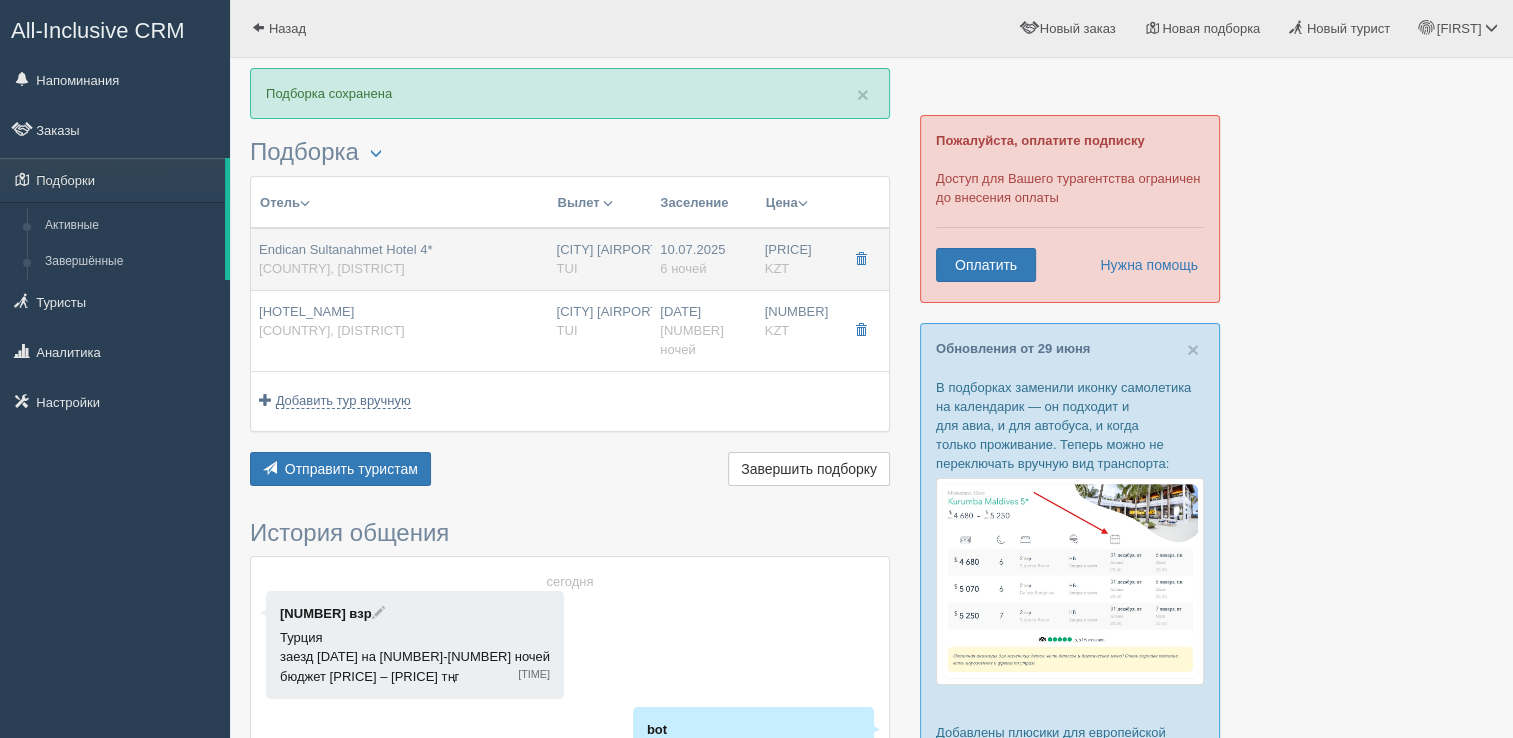 click on "Endican Sultanahmet Hotel 4*
Турция, Султанахмет" at bounding box center [400, 259] 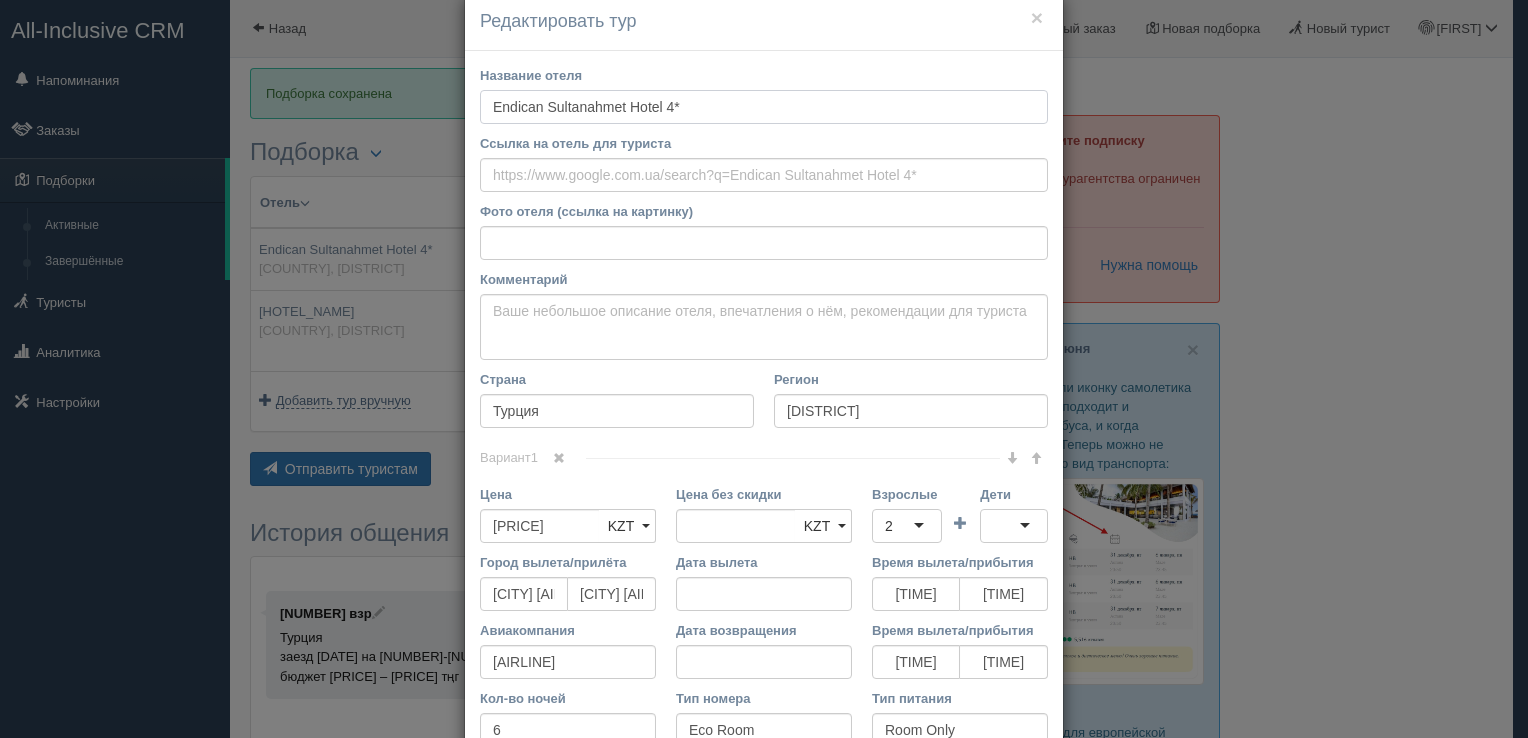 scroll, scrollTop: 0, scrollLeft: 0, axis: both 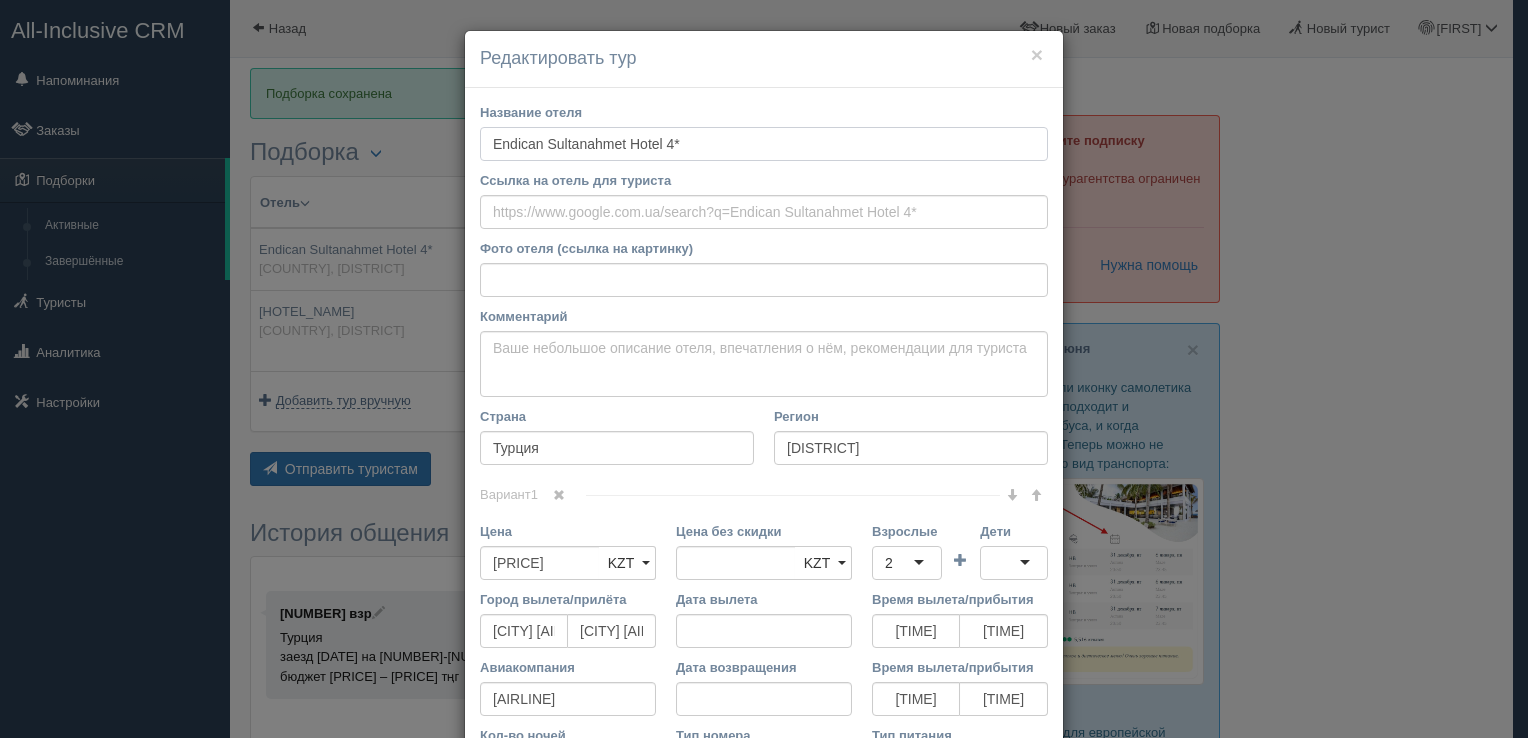 drag, startPoint x: 700, startPoint y: 143, endPoint x: 451, endPoint y: 126, distance: 249.57965 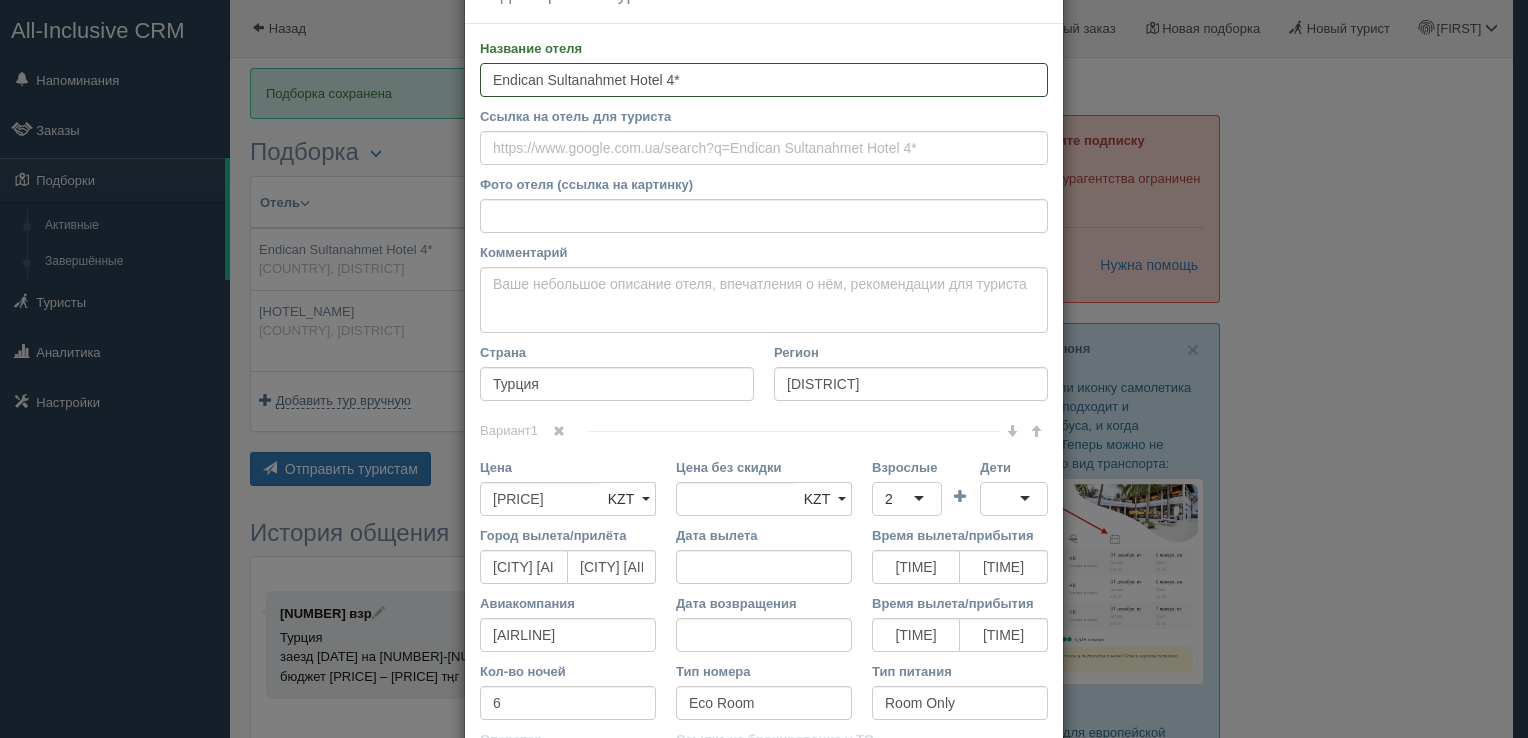 scroll, scrollTop: 200, scrollLeft: 0, axis: vertical 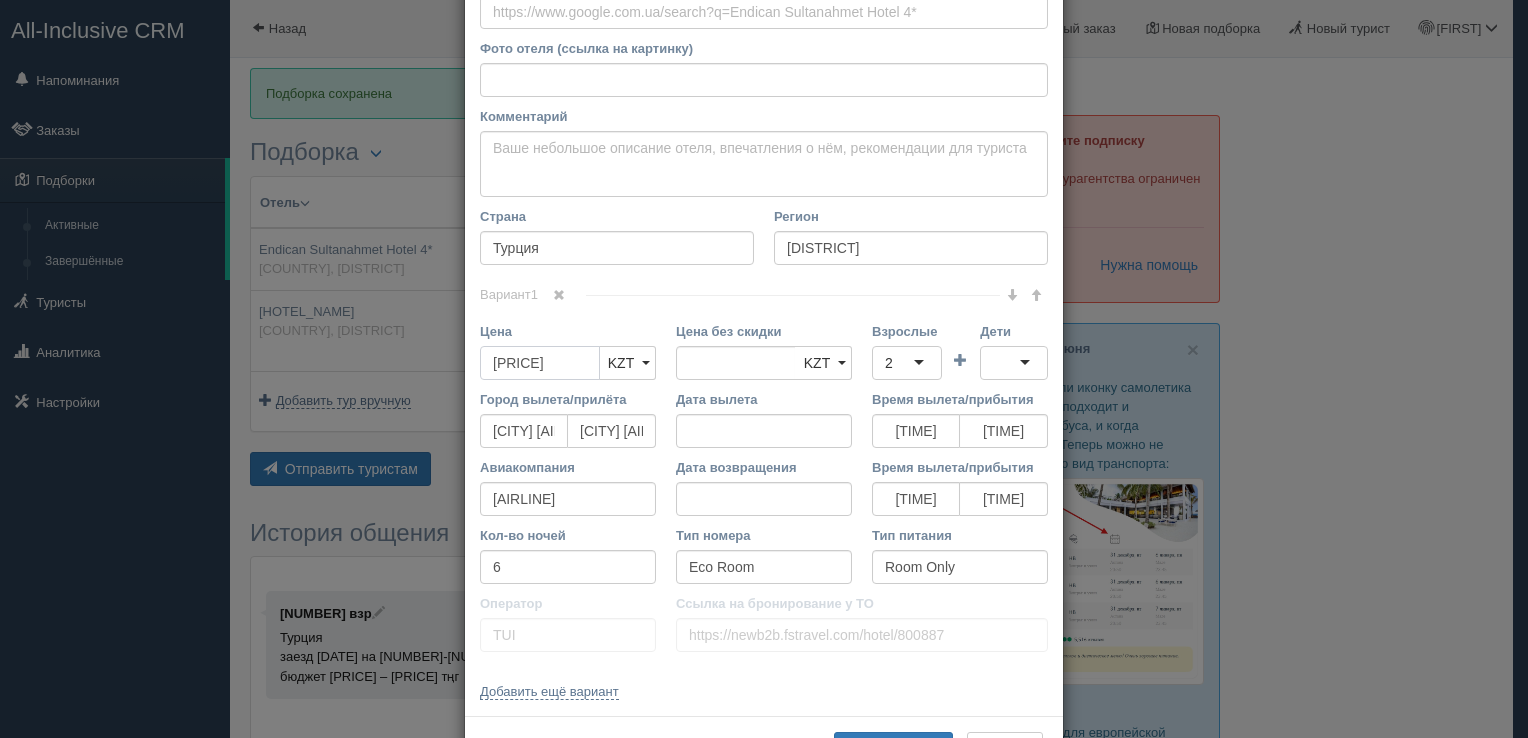 drag, startPoint x: 480, startPoint y: 359, endPoint x: 745, endPoint y: 382, distance: 265.99625 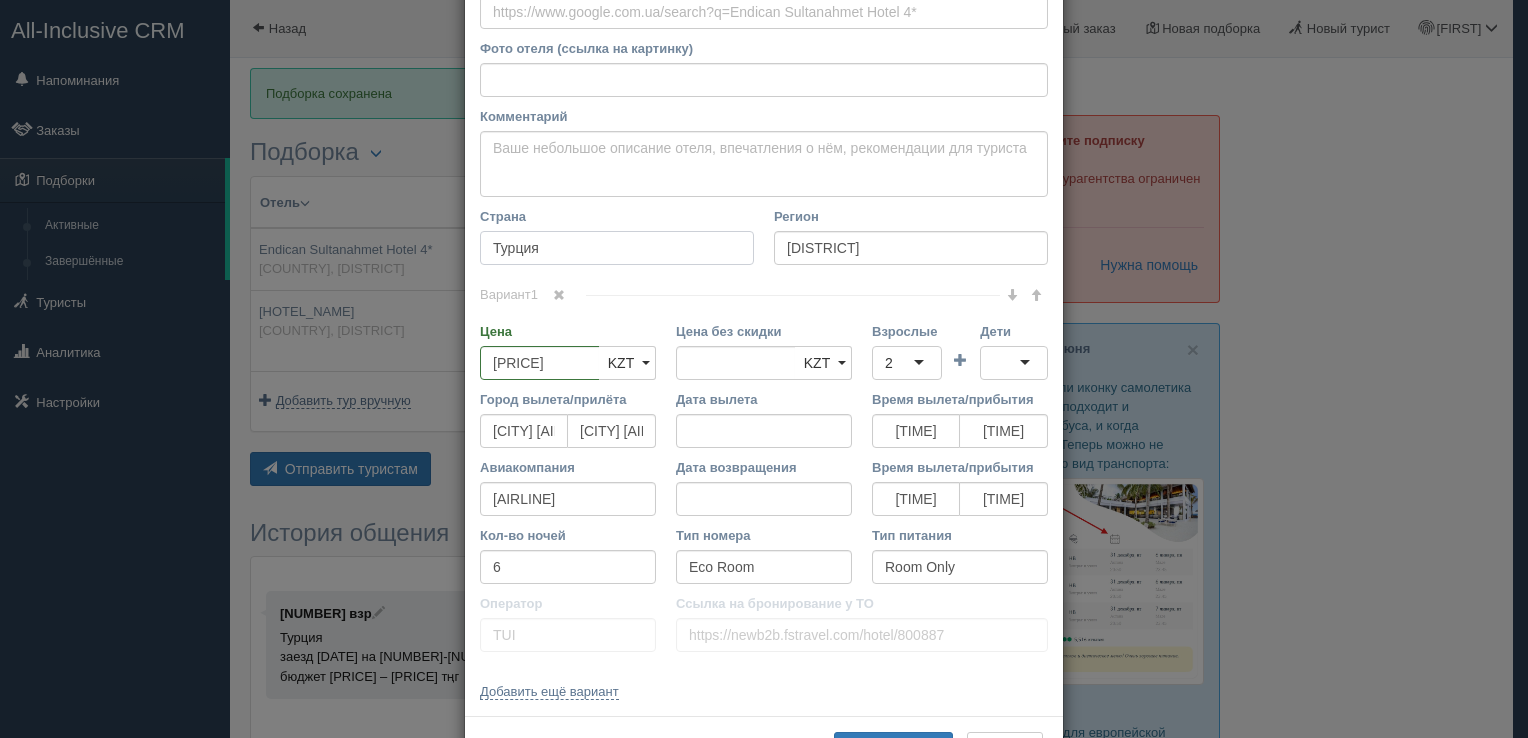 drag, startPoint x: 475, startPoint y: 249, endPoint x: 869, endPoint y: 241, distance: 394.0812 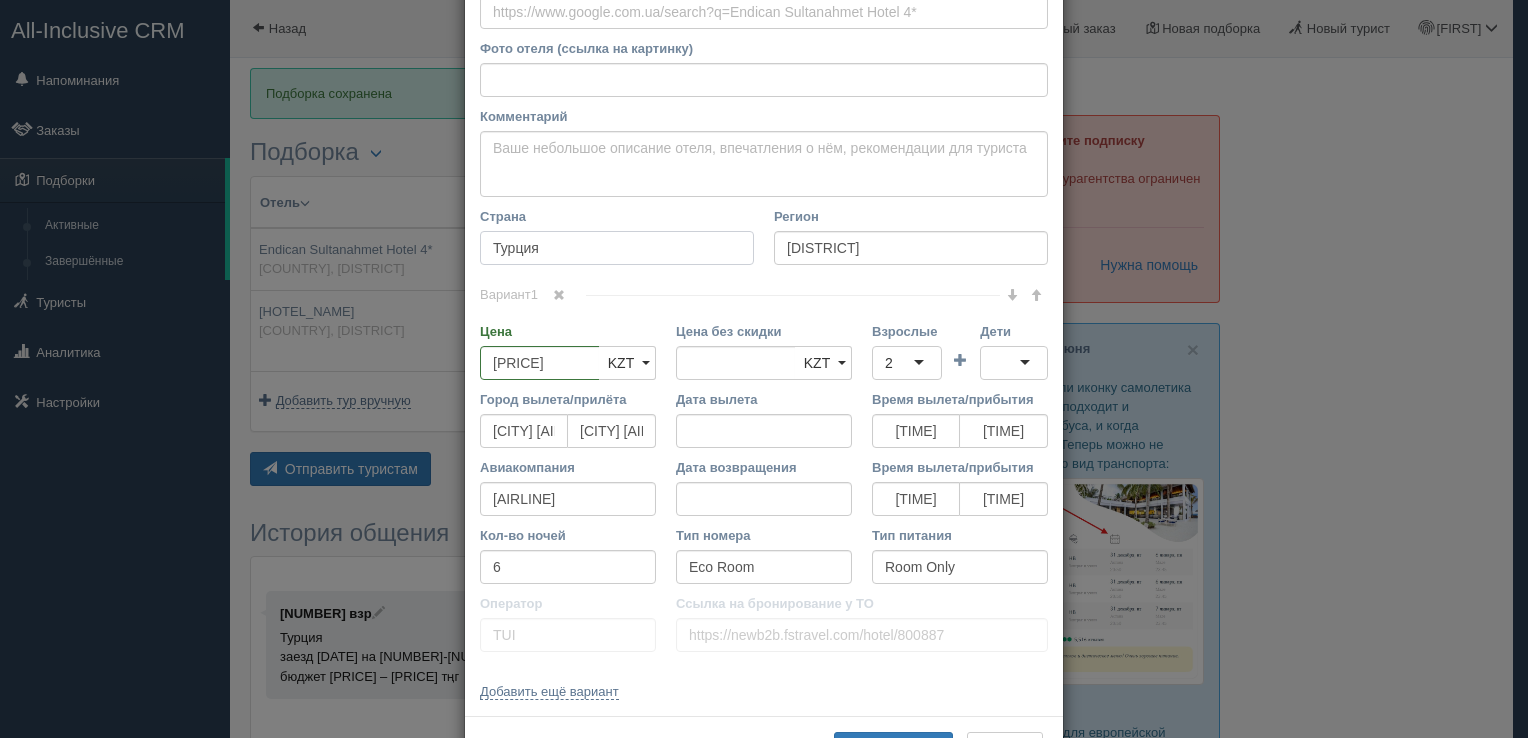 click on "Страна
Турция
Регион
Султанахмет" at bounding box center (764, 241) 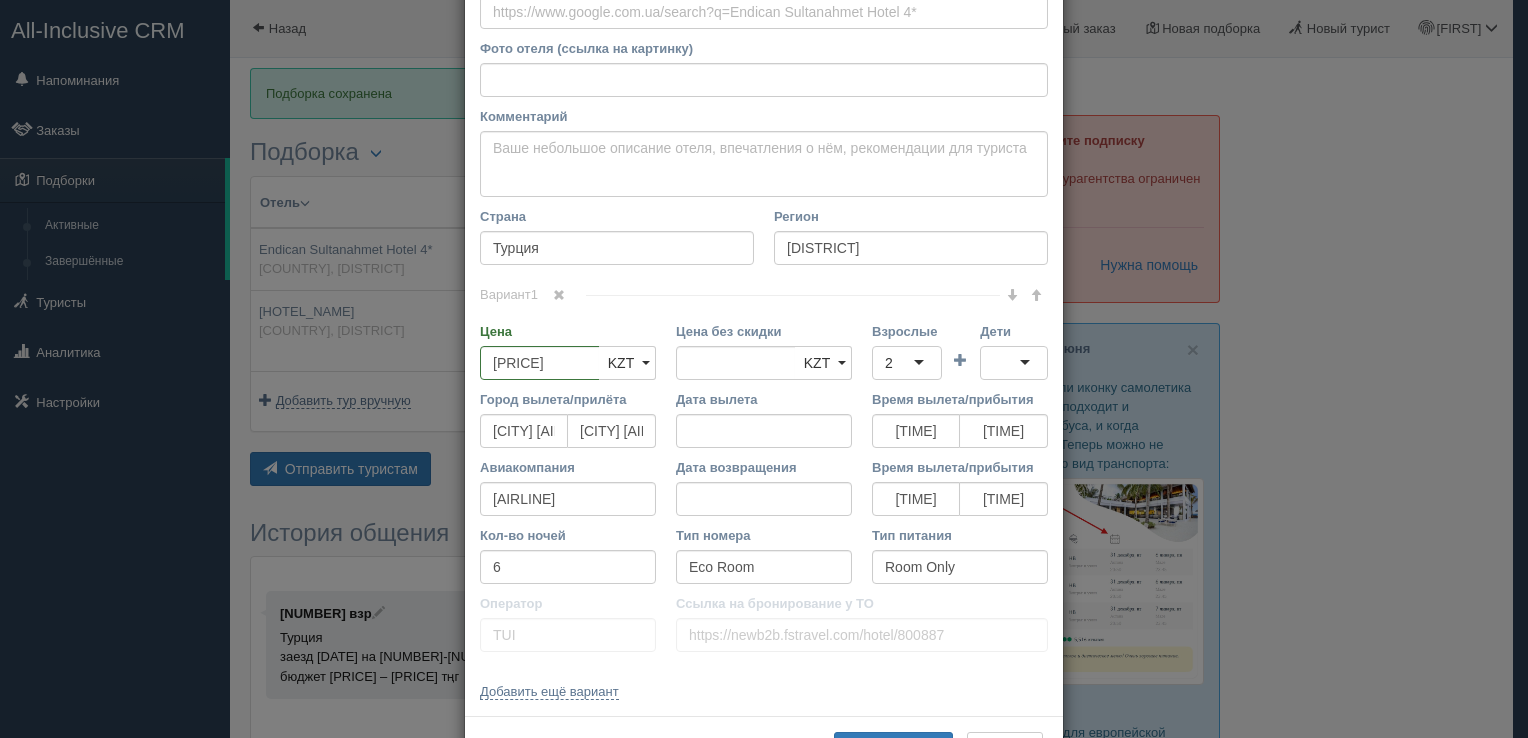 click on "Название отеля
Endican Sultanahmet Hotel 4*
Ссылка на отель для туриста
Фото отеля (ссылка на картинку)
Не удалось загрузить фото. Возможно, Вы скопировали ссылку на страницу, а не на картинку
Комментарий
Основное описание
Дополнительное описание
Закрепить
Сохранено
Необходимо указать название отеля и страну" at bounding box center (764, 302) 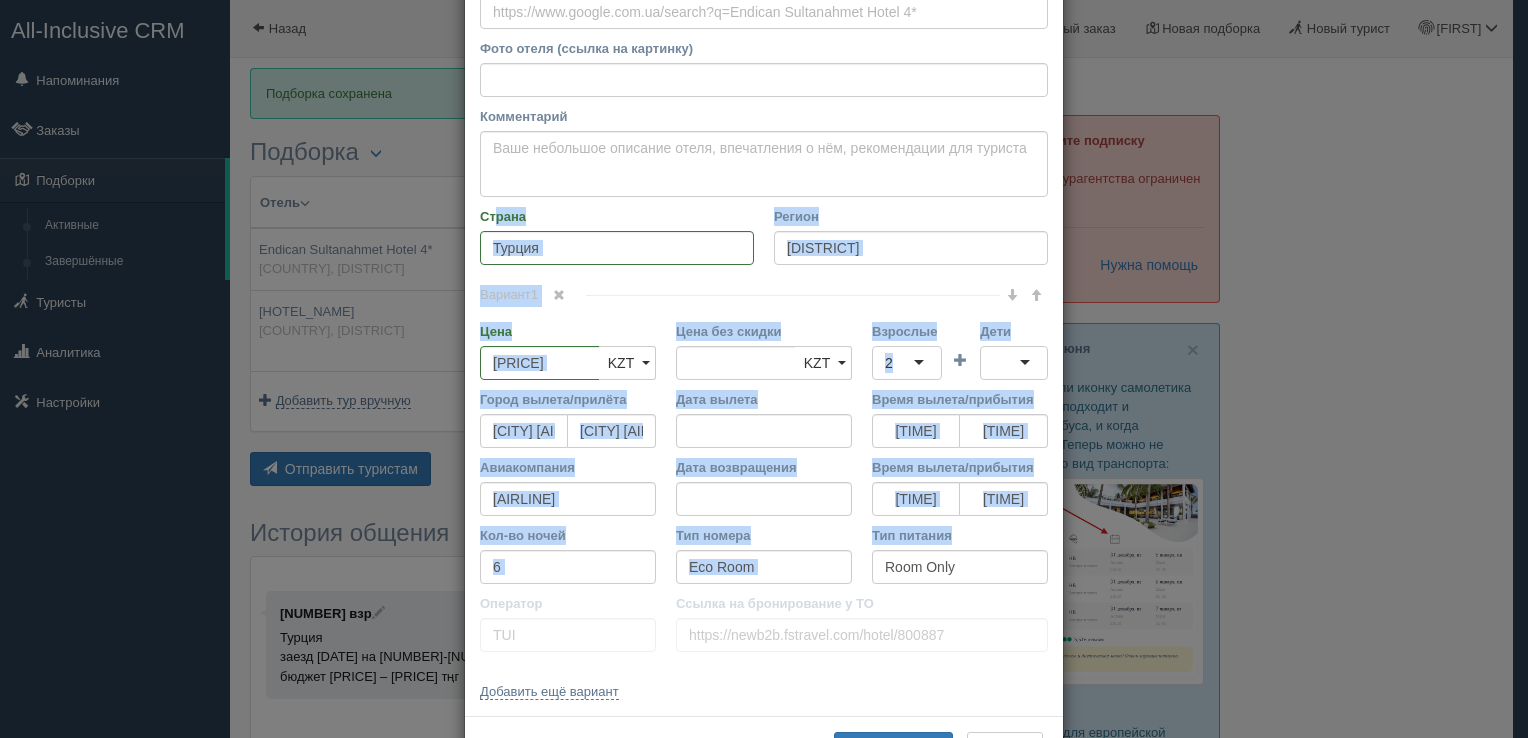 drag, startPoint x: 490, startPoint y: 218, endPoint x: 947, endPoint y: 556, distance: 568.4127 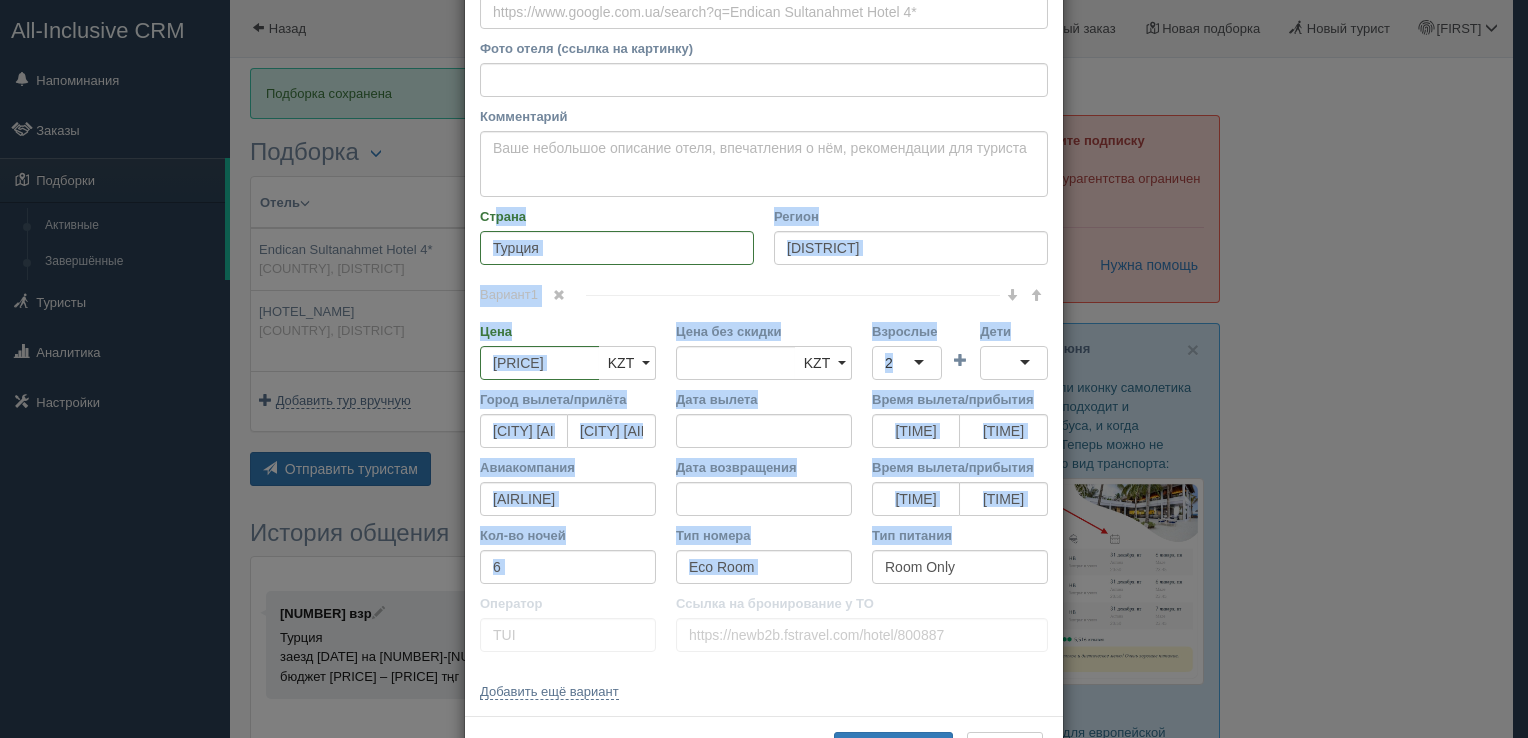 click on "Название отеля
Endican Sultanahmet Hotel 4*
Ссылка на отель для туриста
Фото отеля (ссылка на картинку)
Не удалось загрузить фото. Возможно, Вы скопировали ссылку на страницу, а не на картинку
Комментарий
Основное описание
Дополнительное описание
Закрепить
Сохранено
Необходимо указать название отеля и страну" at bounding box center (764, 302) 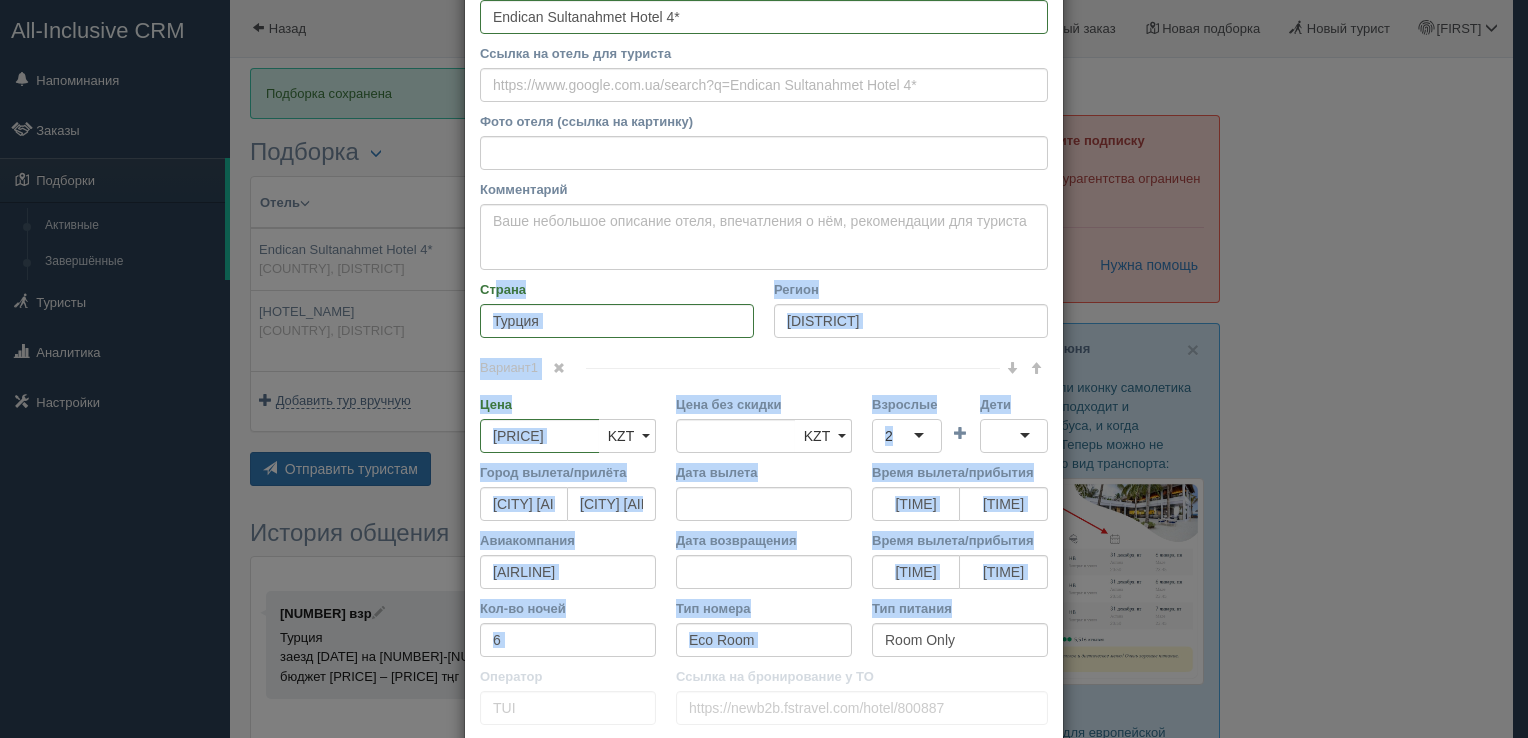 scroll, scrollTop: 0, scrollLeft: 0, axis: both 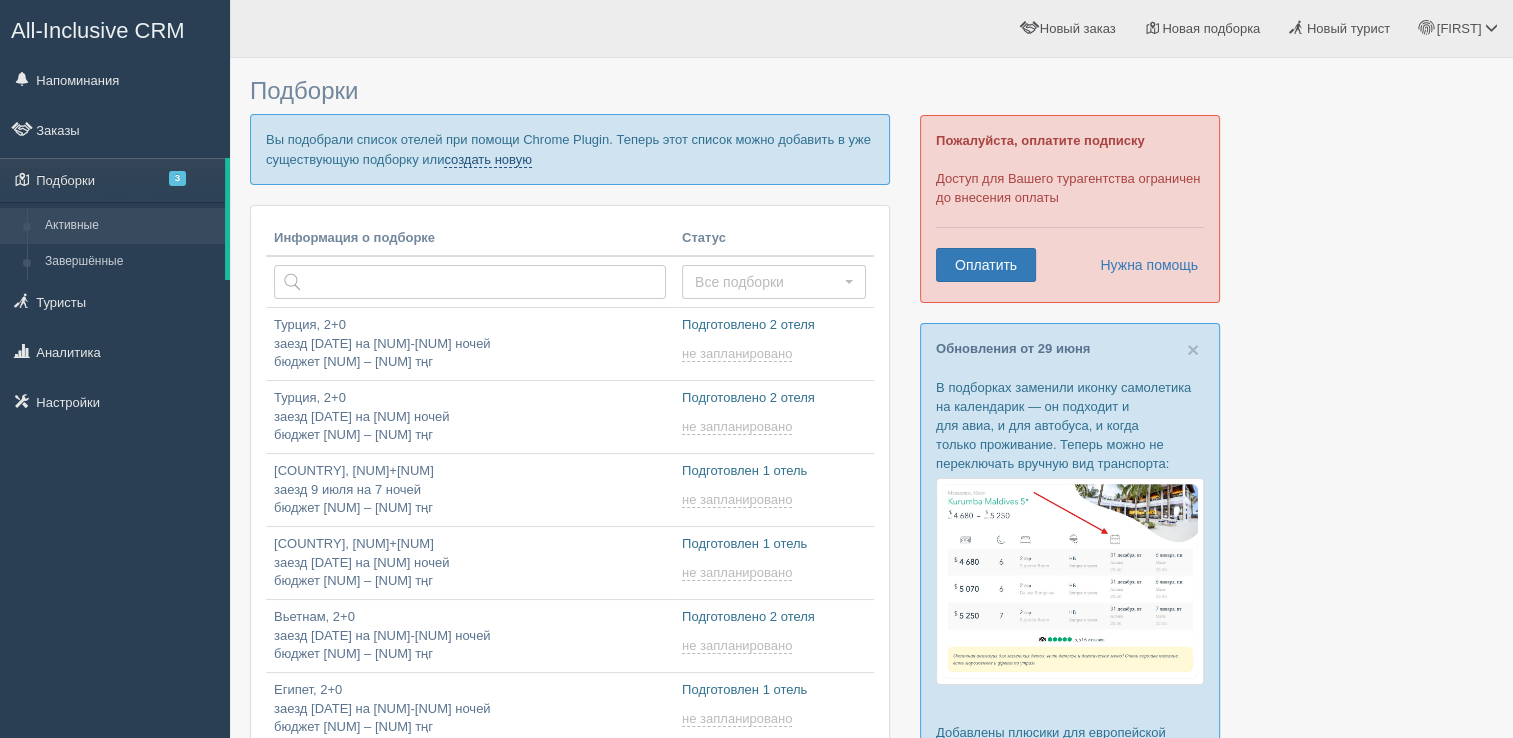 click on "создать новую" at bounding box center [488, 160] 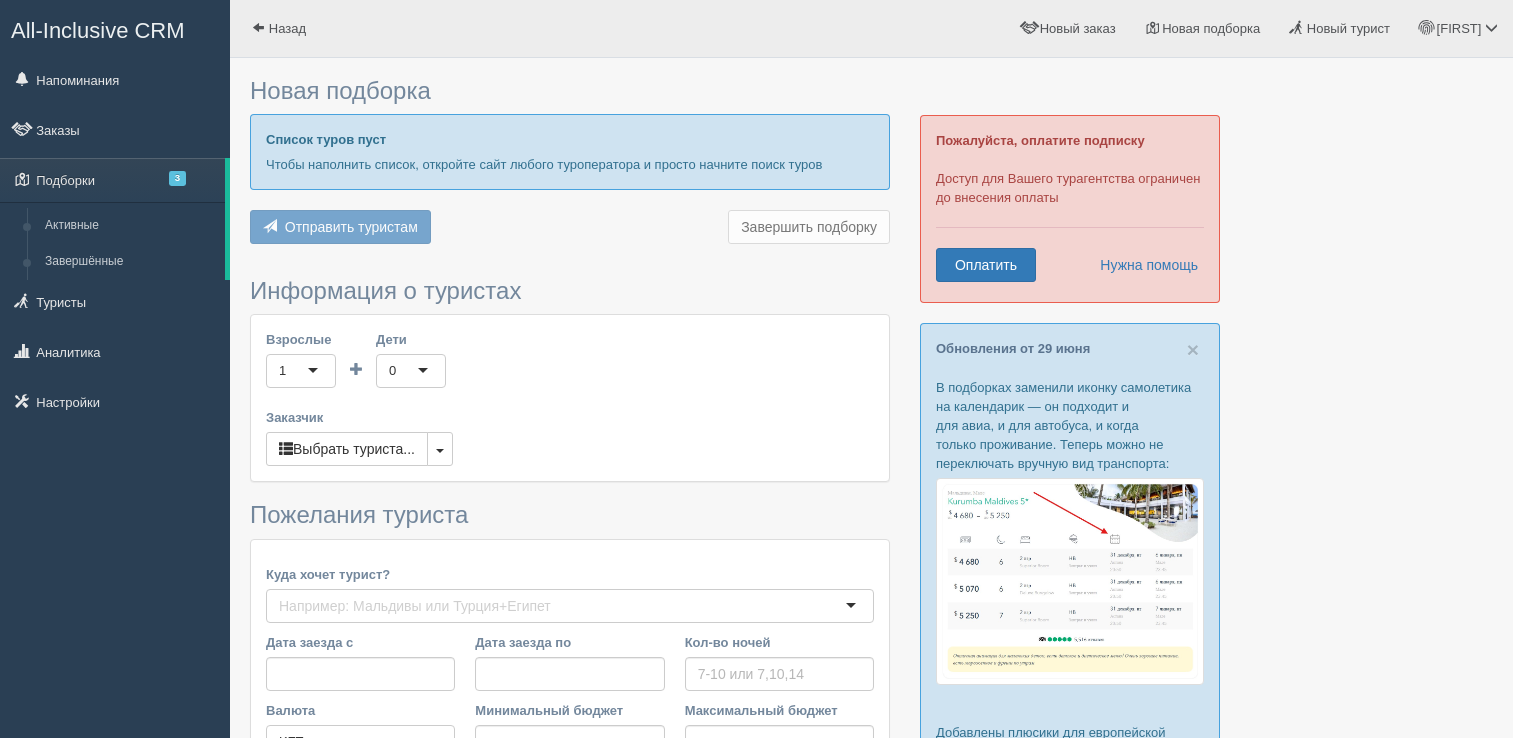 scroll, scrollTop: 0, scrollLeft: 0, axis: both 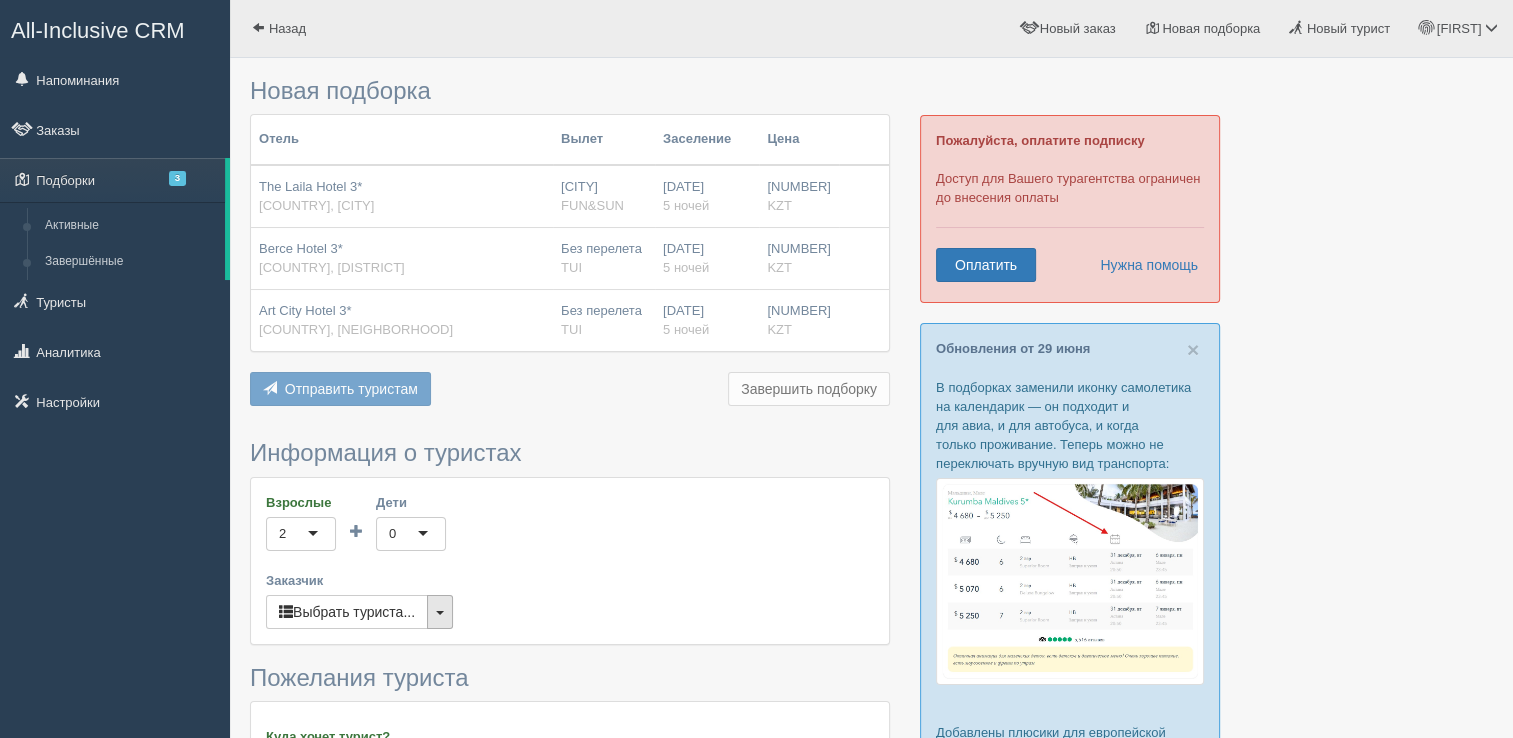 click at bounding box center (440, 613) 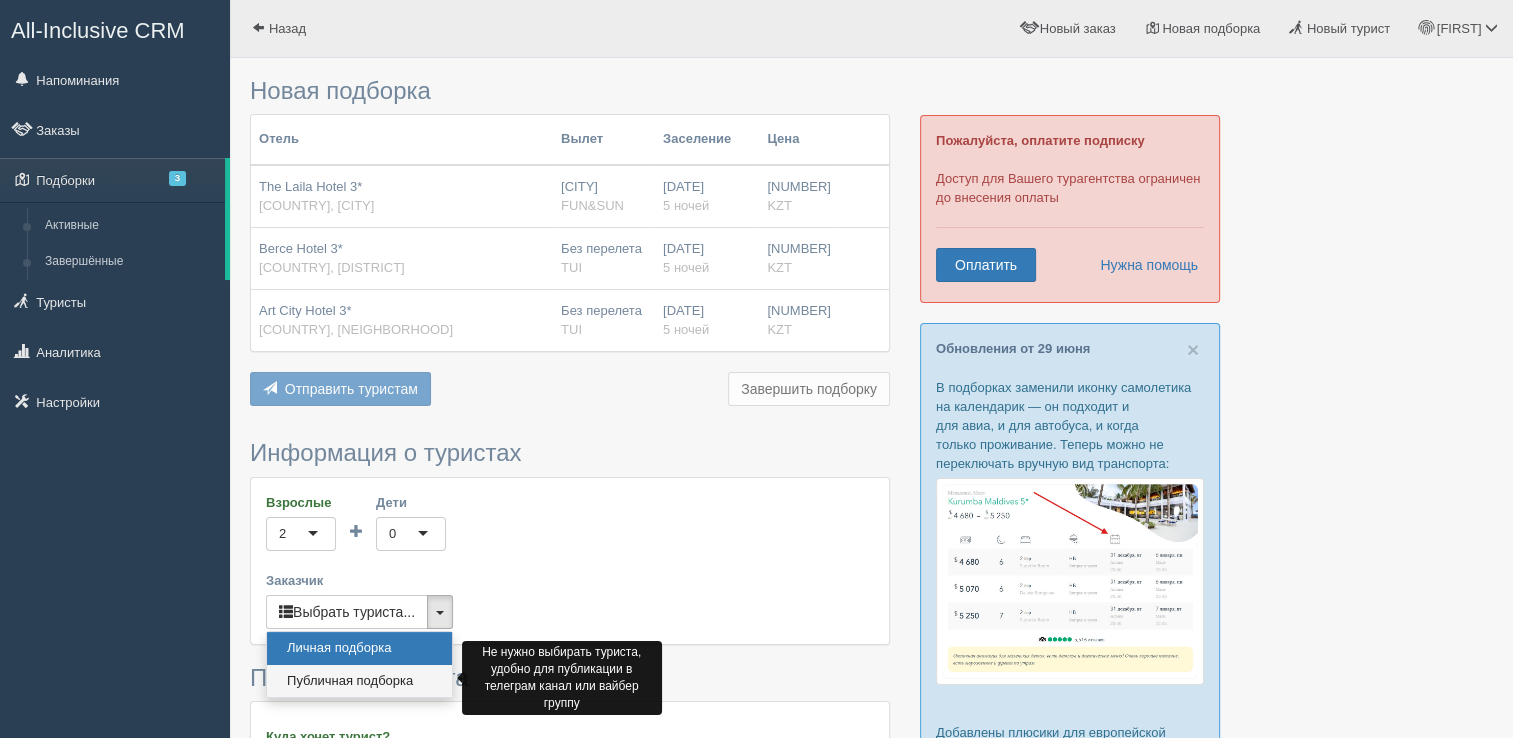 click on "Публичная подборка" at bounding box center [359, 681] 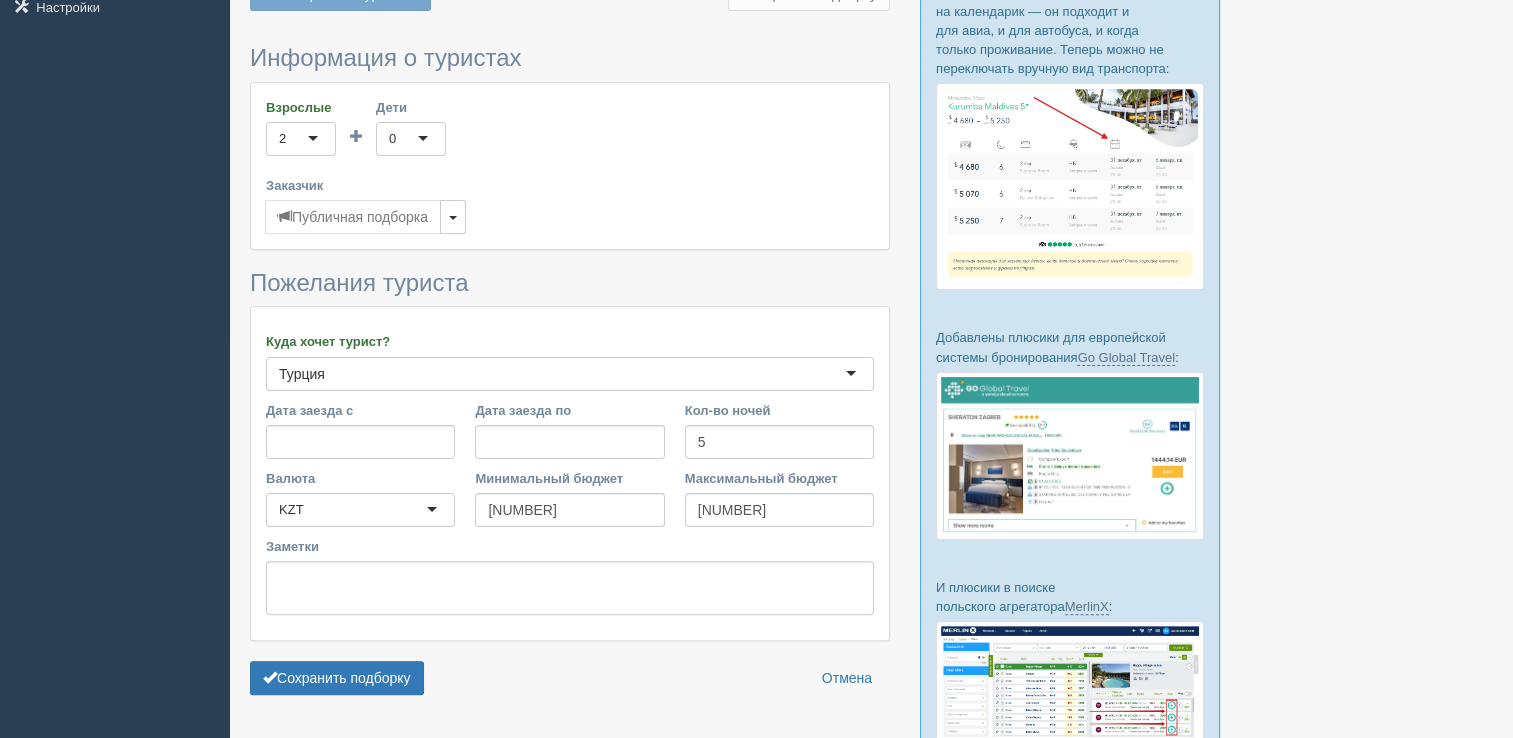 scroll, scrollTop: 400, scrollLeft: 0, axis: vertical 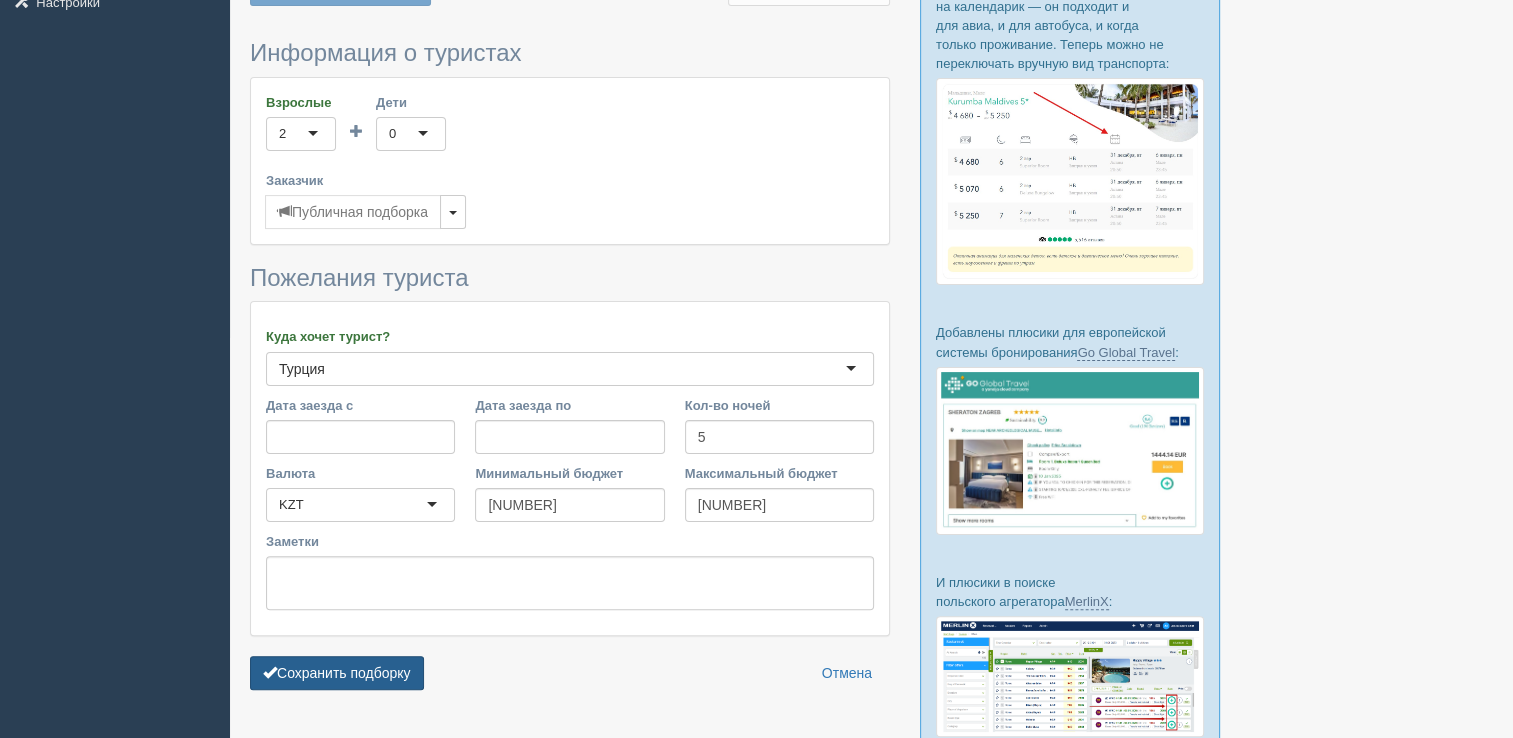 click on "Сохранить подборку" at bounding box center [337, 673] 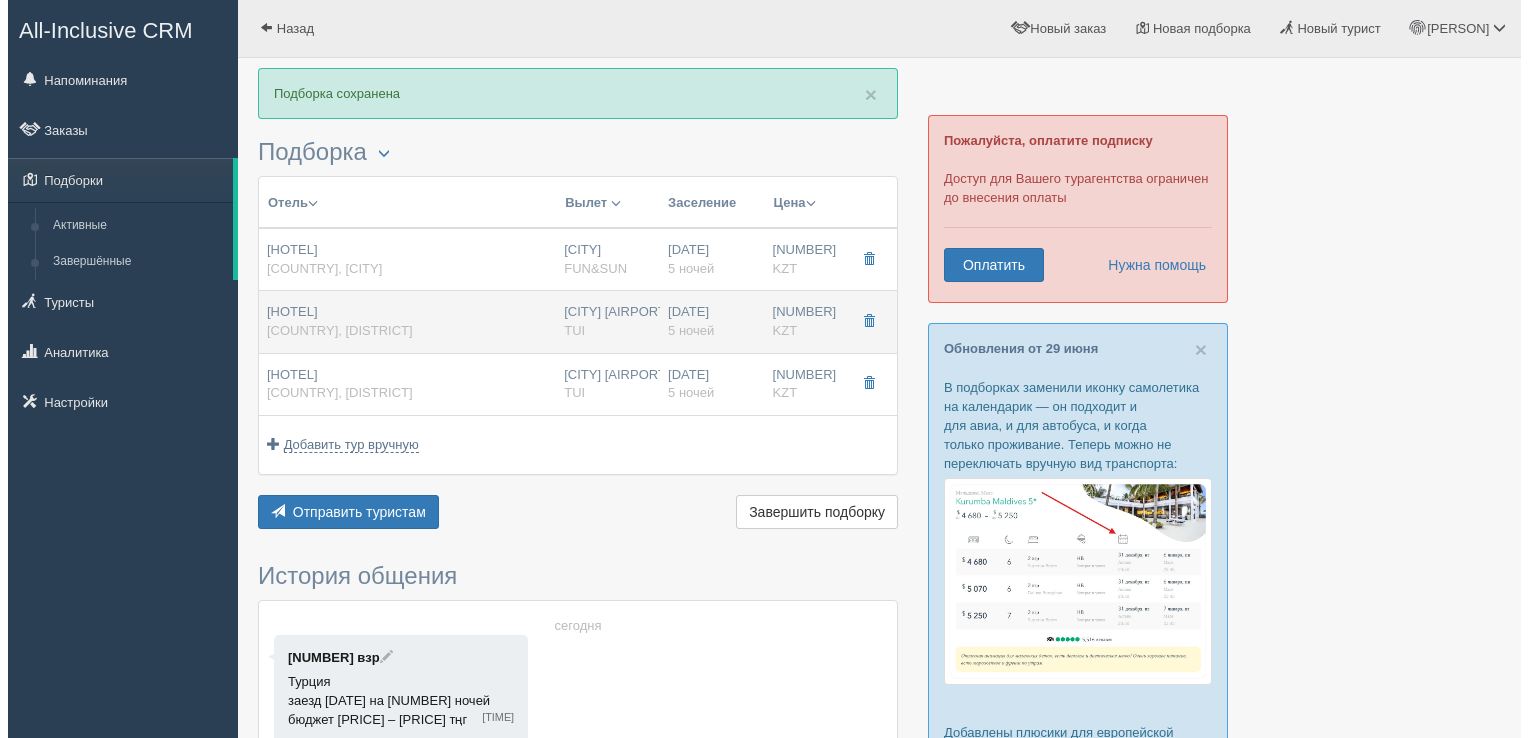 scroll, scrollTop: 0, scrollLeft: 0, axis: both 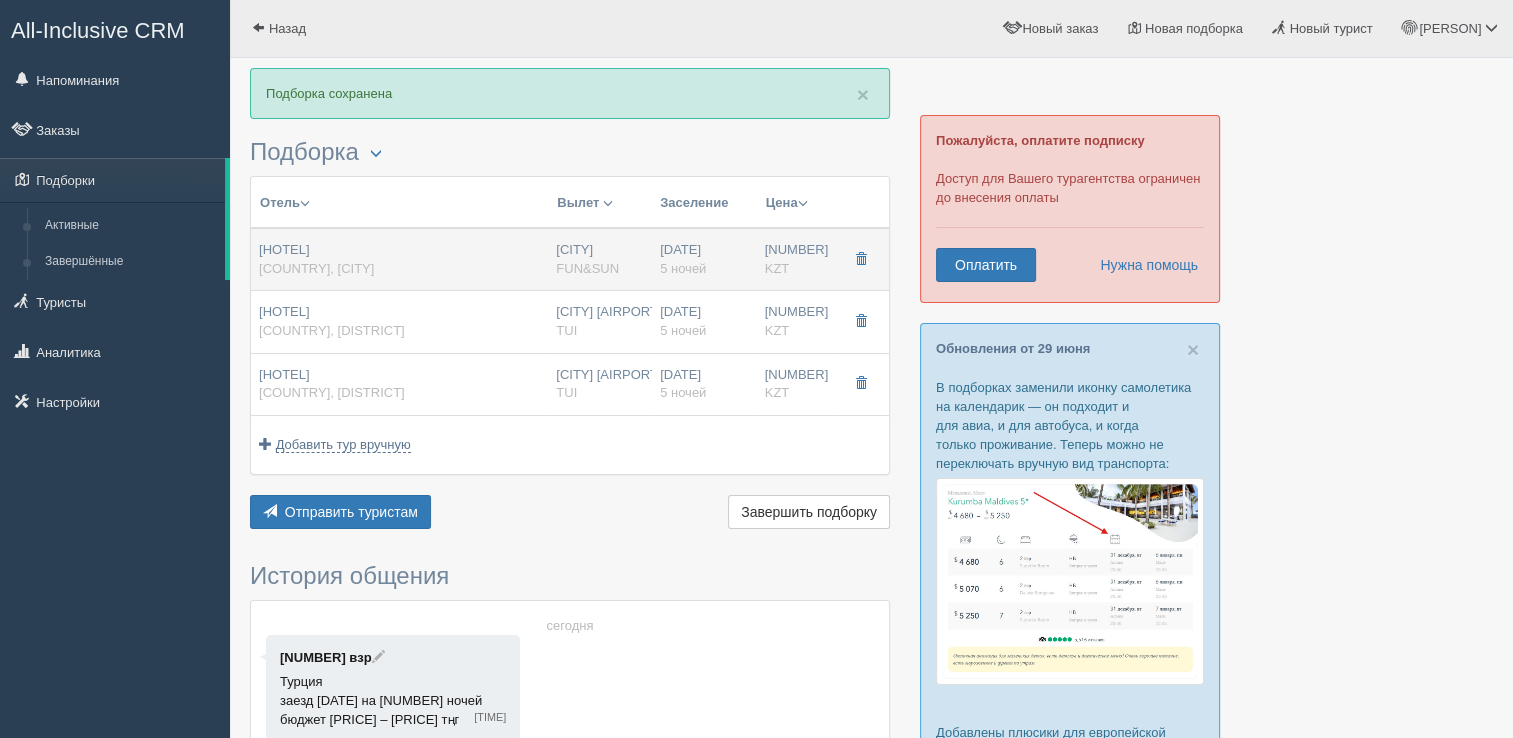 click on "[HOTEL]
[COUNTRY], [CITY]" at bounding box center [399, 259] 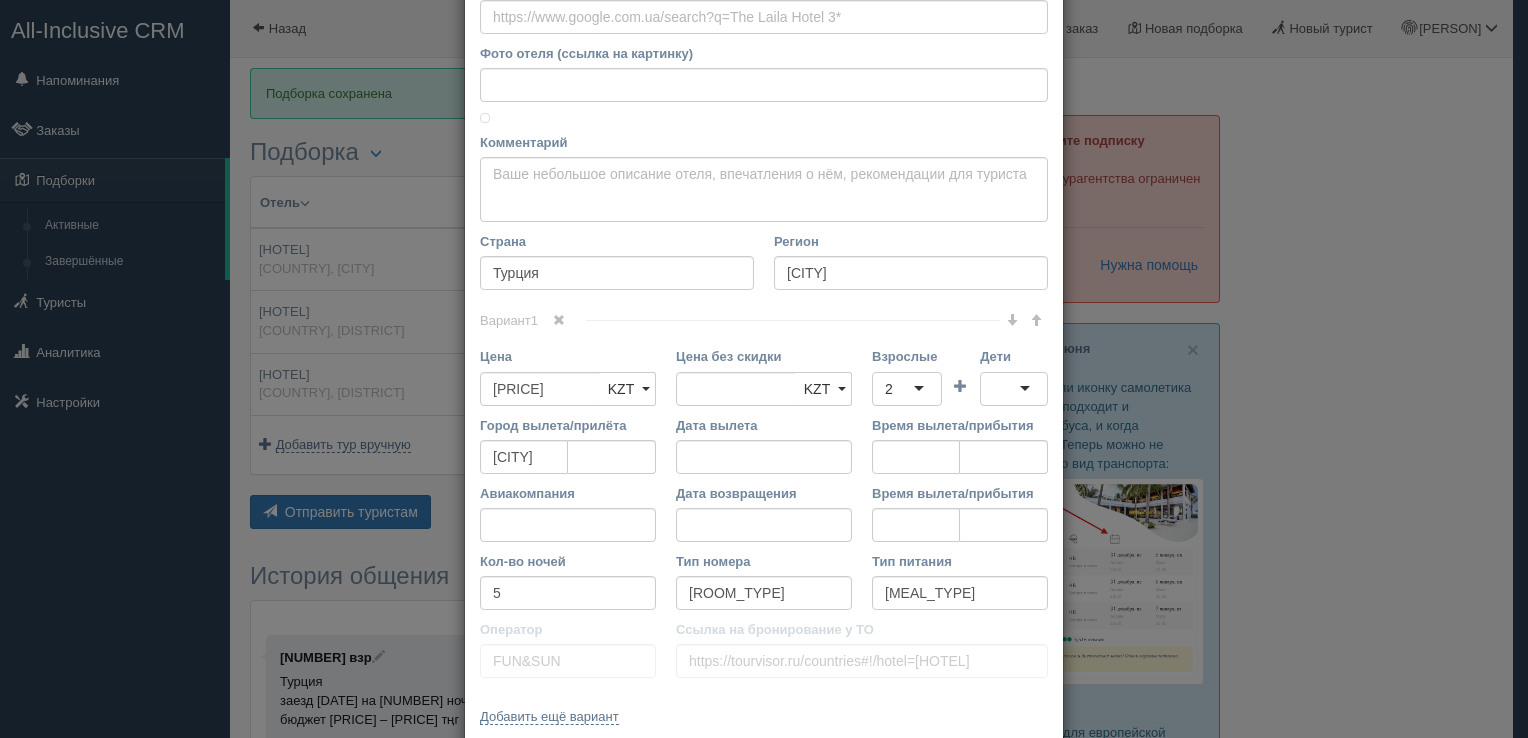 scroll, scrollTop: 300, scrollLeft: 0, axis: vertical 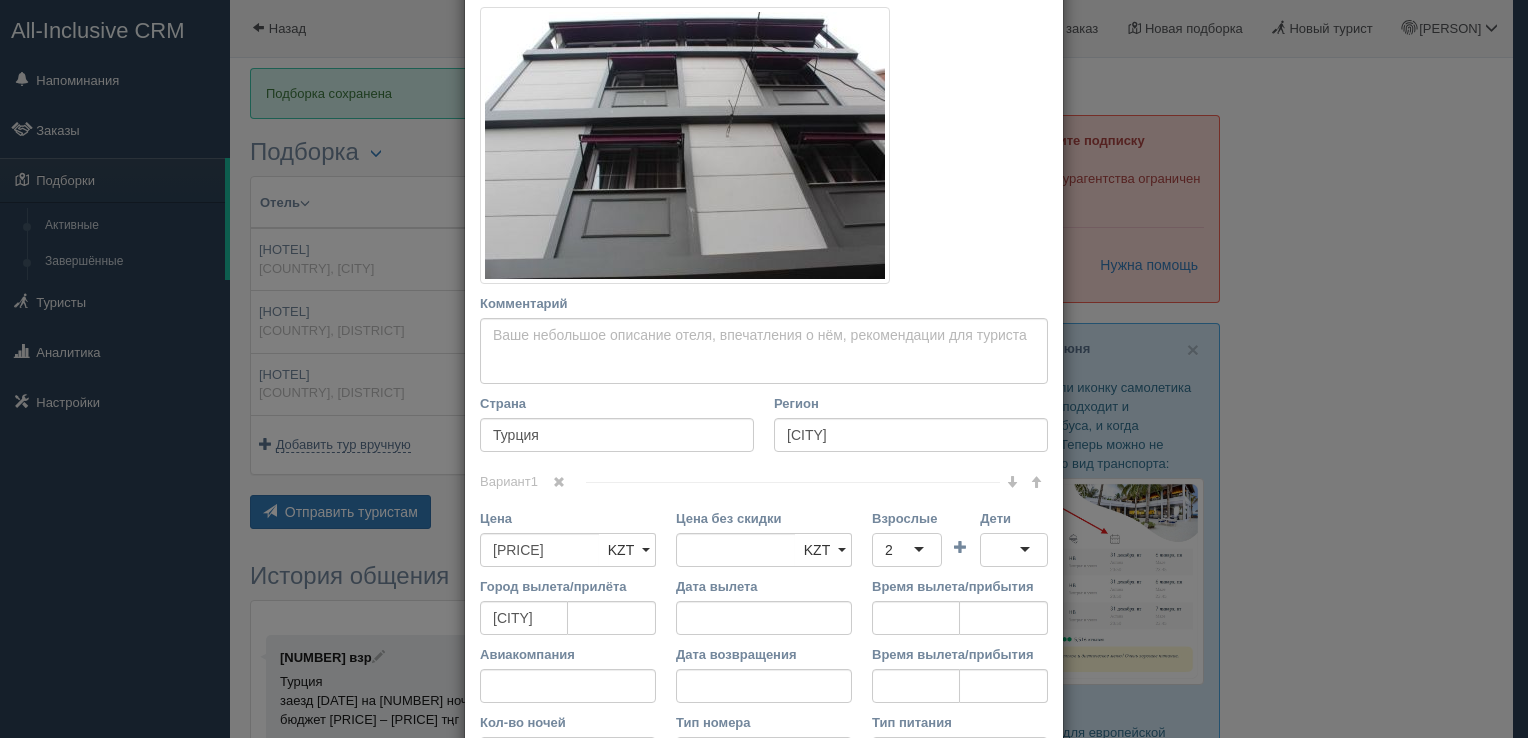 click on "×
Редактировать тур
Название отеля
[HOTEL]
Ссылка на отель для туриста
Фото отеля (ссылка на картинку)
Не удалось загрузить фото. Возможно, Вы скопировали ссылку на страницу, а не на картинку
Комментарий
Основное описание
Дополнительное описание
Закрепить
Сохранено" at bounding box center (764, 369) 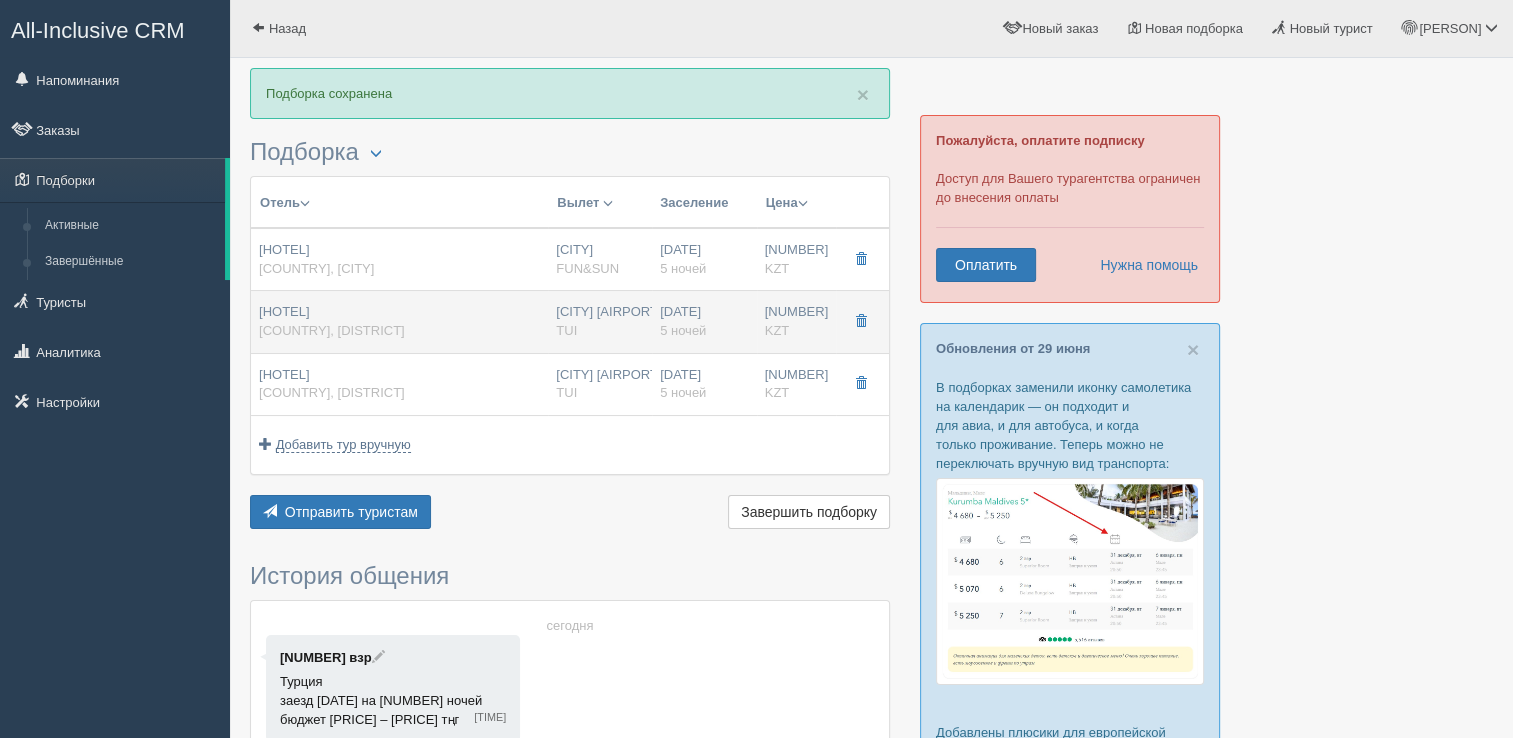 click on "[HOTEL]" at bounding box center [284, 249] 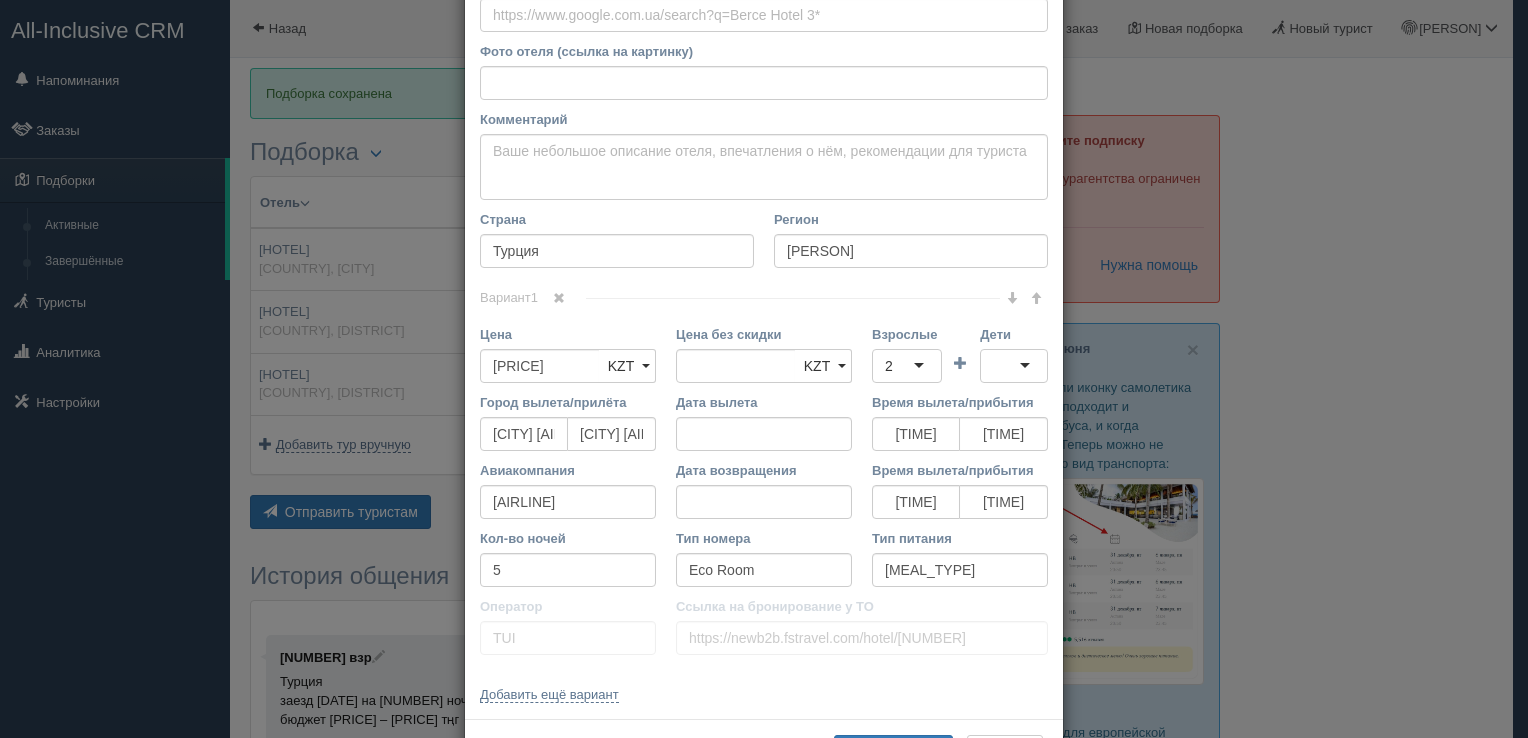 scroll, scrollTop: 76, scrollLeft: 0, axis: vertical 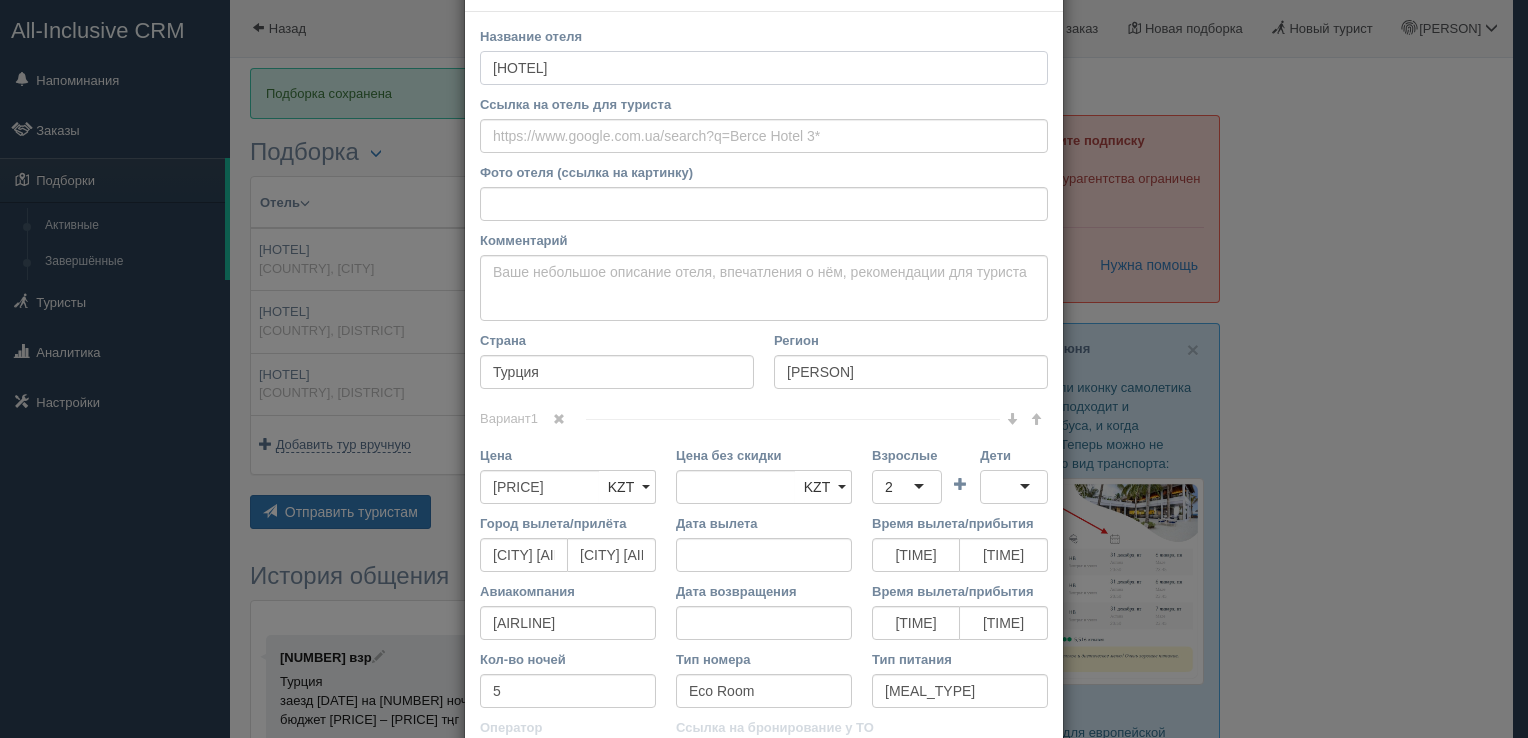 drag, startPoint x: 591, startPoint y: 64, endPoint x: 484, endPoint y: 62, distance: 107.01869 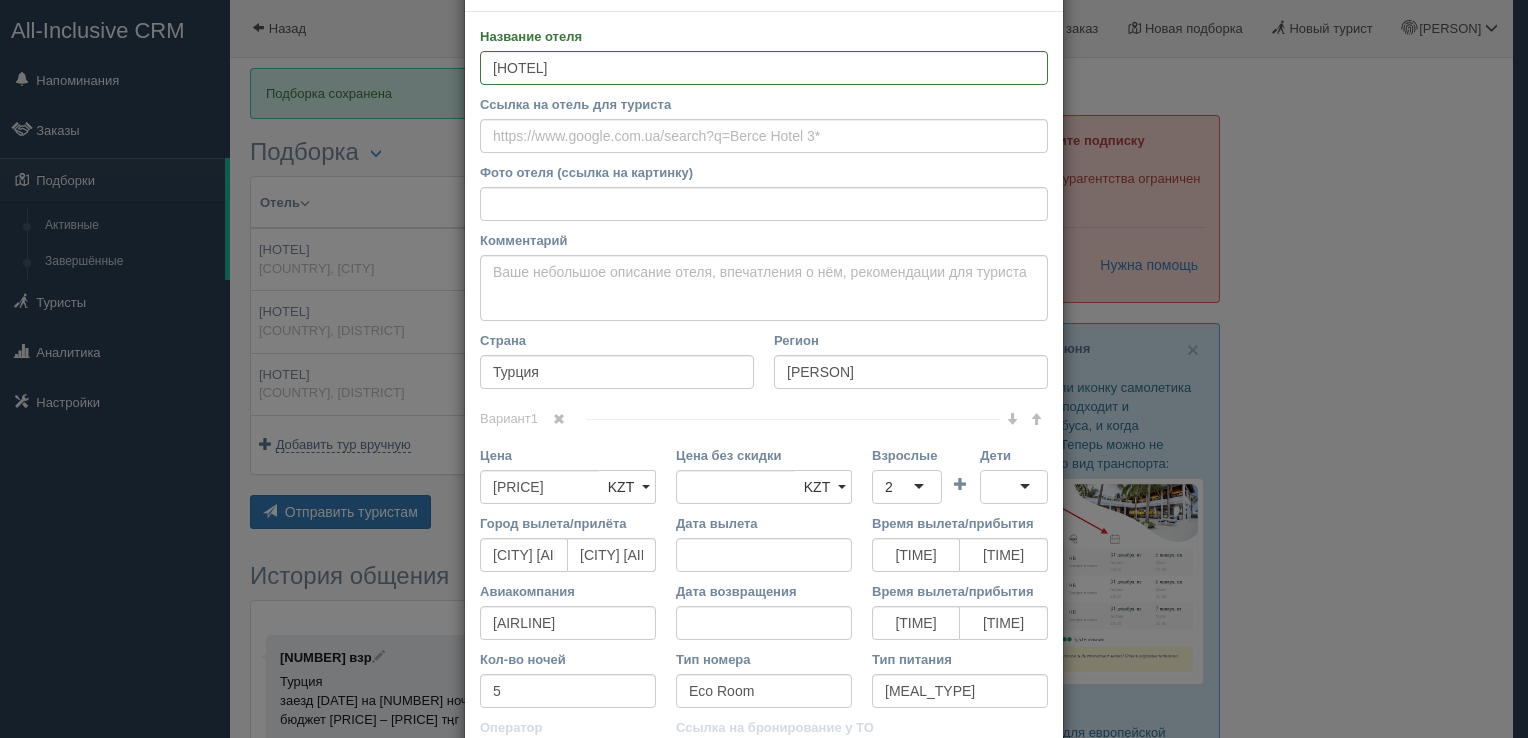 drag, startPoint x: 476, startPoint y: 358, endPoint x: 510, endPoint y: 361, distance: 34.132095 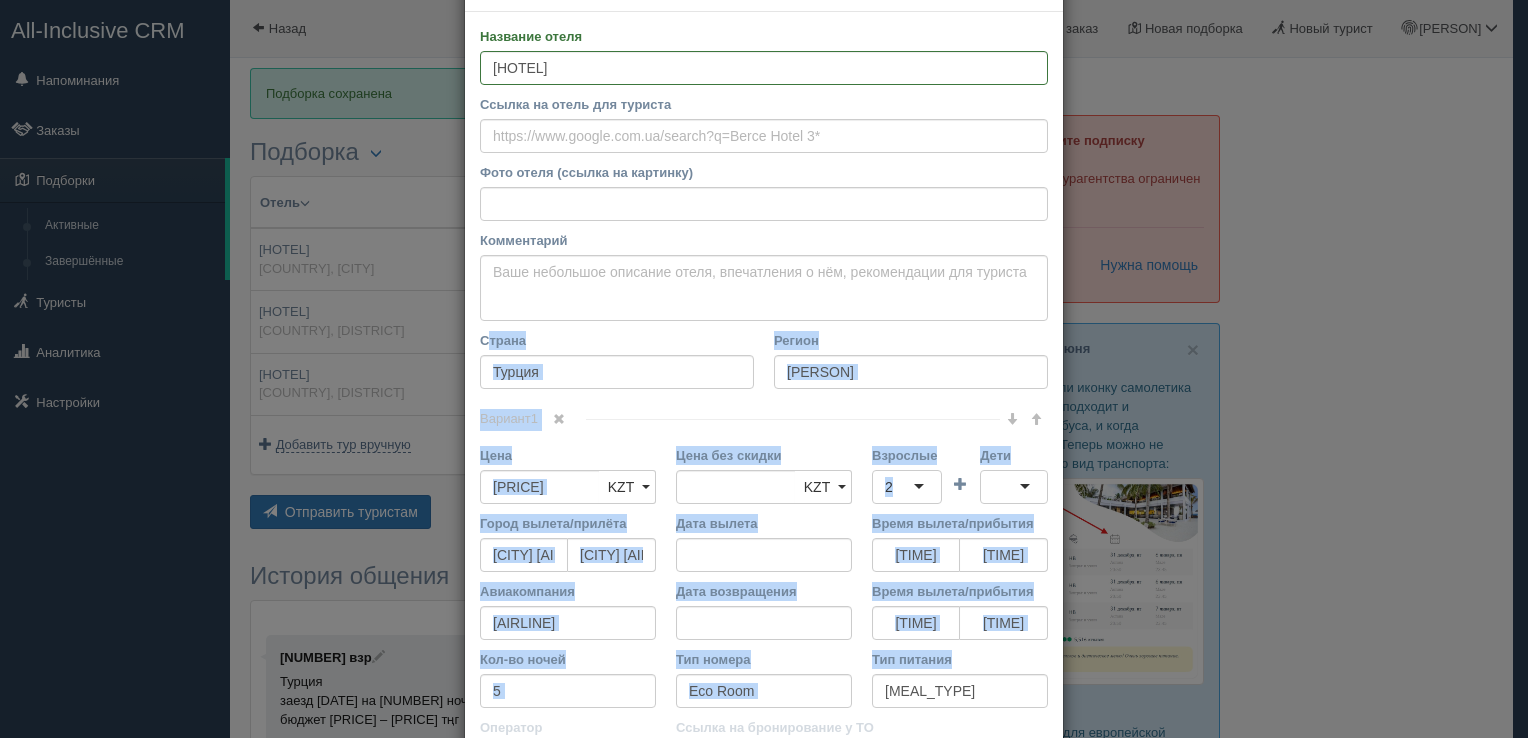 drag, startPoint x: 478, startPoint y: 337, endPoint x: 922, endPoint y: 676, distance: 558.6206 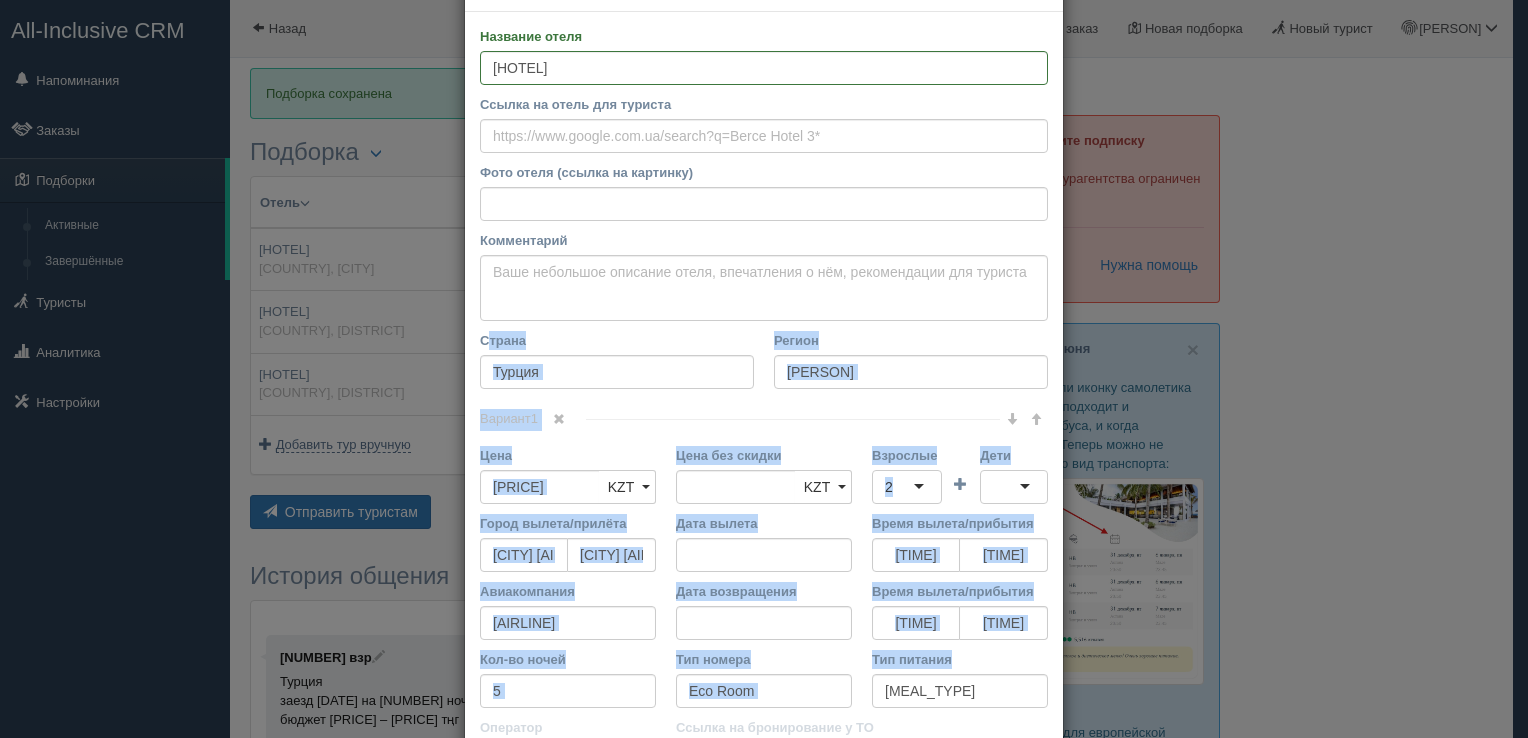click on "Название отеля
Berce Hotel 3*
Ссылка на отель для туриста
Фото отеля (ссылка на картинку)
Не удалось загрузить фото. Возможно, Вы скопировали ссылку на страницу, а не на картинку
Комментарий
Основное описание
Дополнительное описание
Закрепить
Сохранено
Необходимо указать название отеля и страну
Страна" at bounding box center [764, 426] 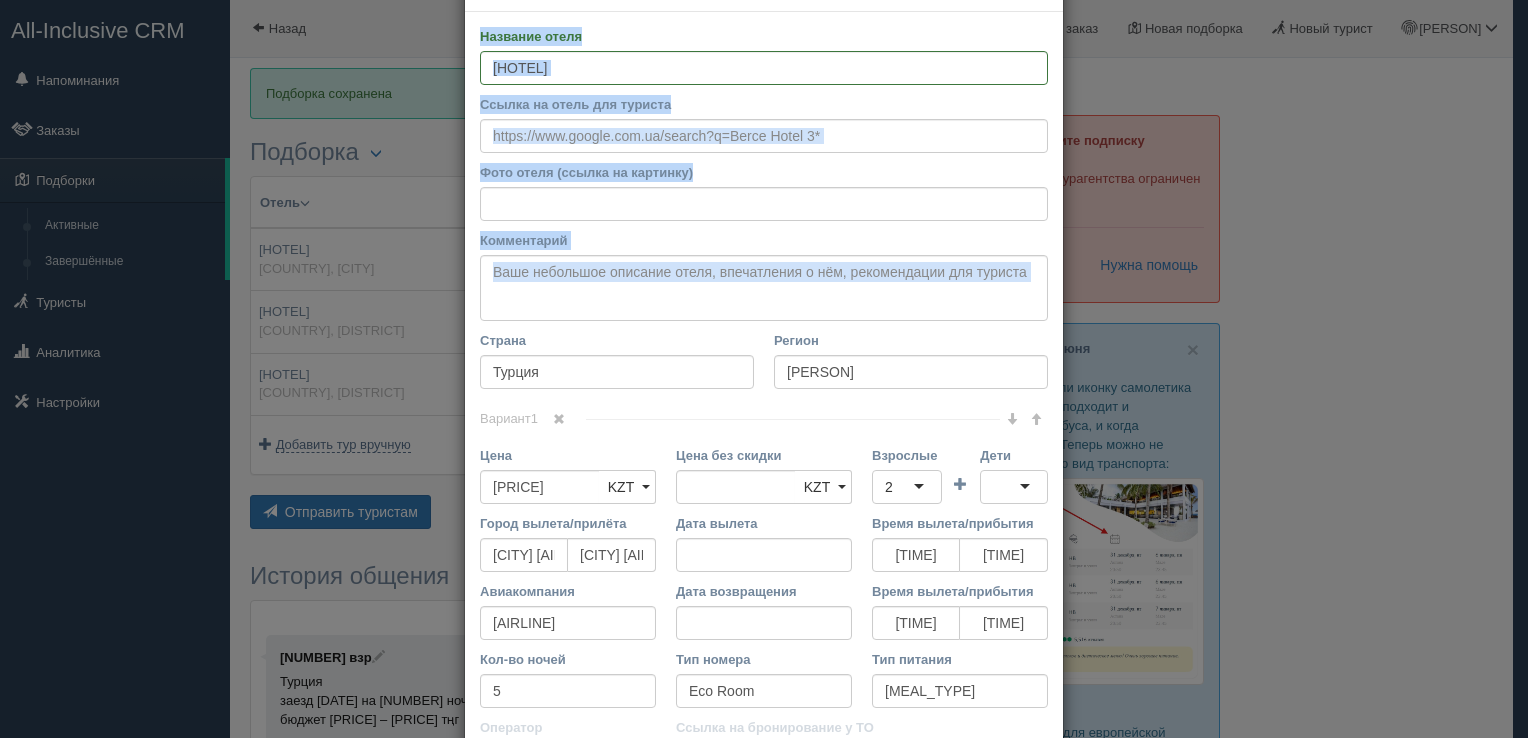 scroll, scrollTop: 276, scrollLeft: 0, axis: vertical 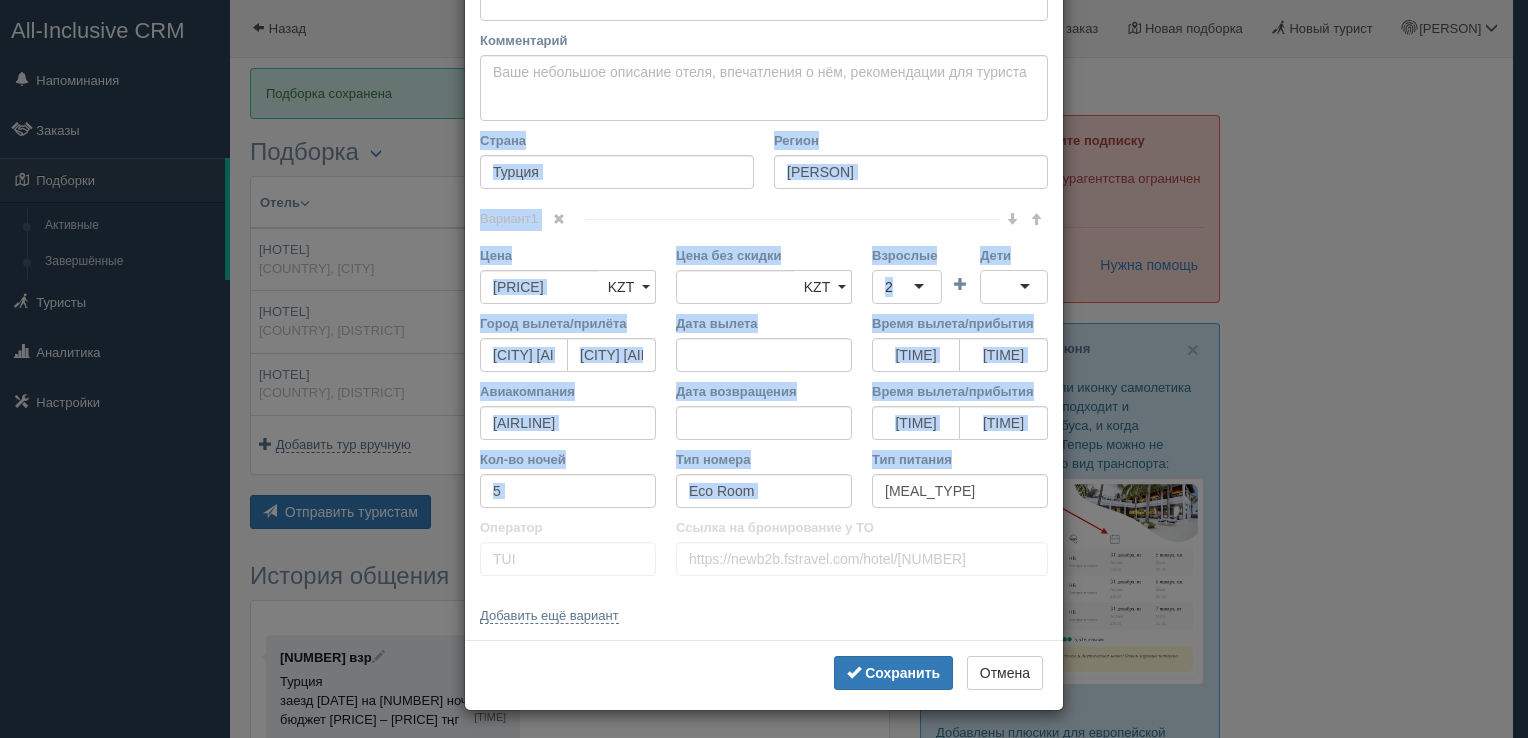 drag, startPoint x: 470, startPoint y: 333, endPoint x: 1023, endPoint y: 490, distance: 574.85474 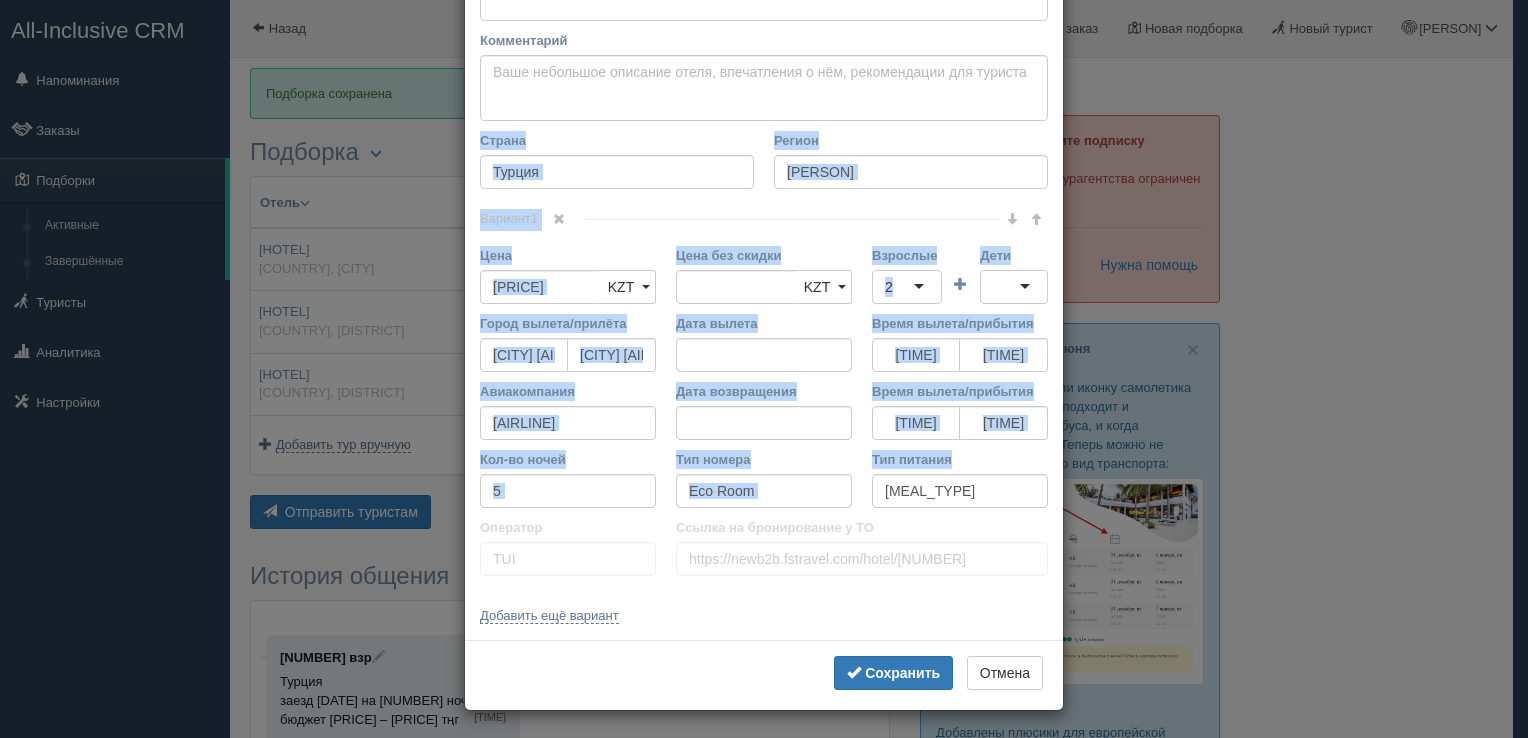 click on "Название отеля
Berce Hotel 3*
Ссылка на отель для туриста
Фото отеля (ссылка на картинку)
Не удалось загрузить фото. Возможно, Вы скопировали ссылку на страницу, а не на картинку
Комментарий
Основное описание
Дополнительное описание
Закрепить
Сохранено
Необходимо указать название отеля и страну
Страна" at bounding box center [764, 226] 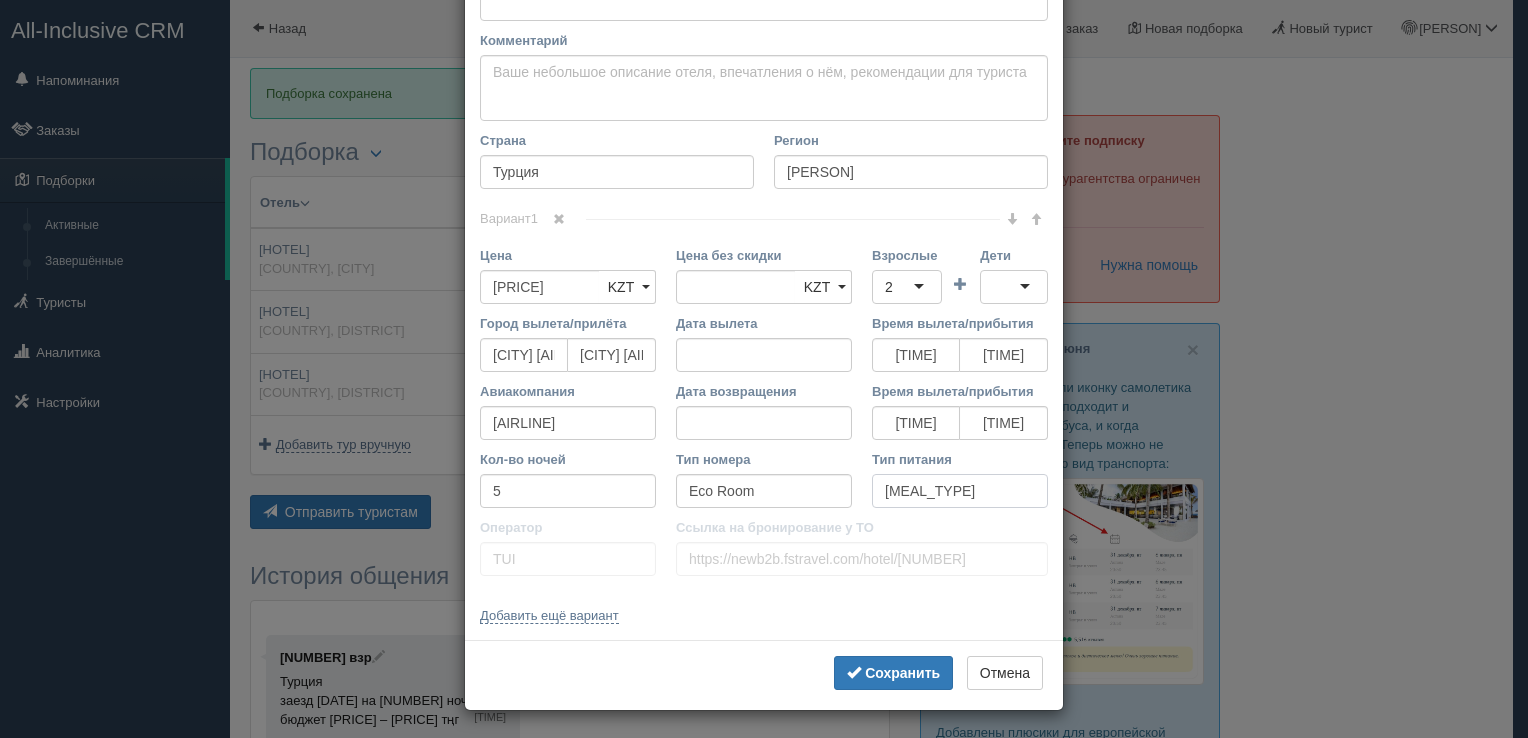 drag, startPoint x: 981, startPoint y: 487, endPoint x: 592, endPoint y: 183, distance: 493.69727 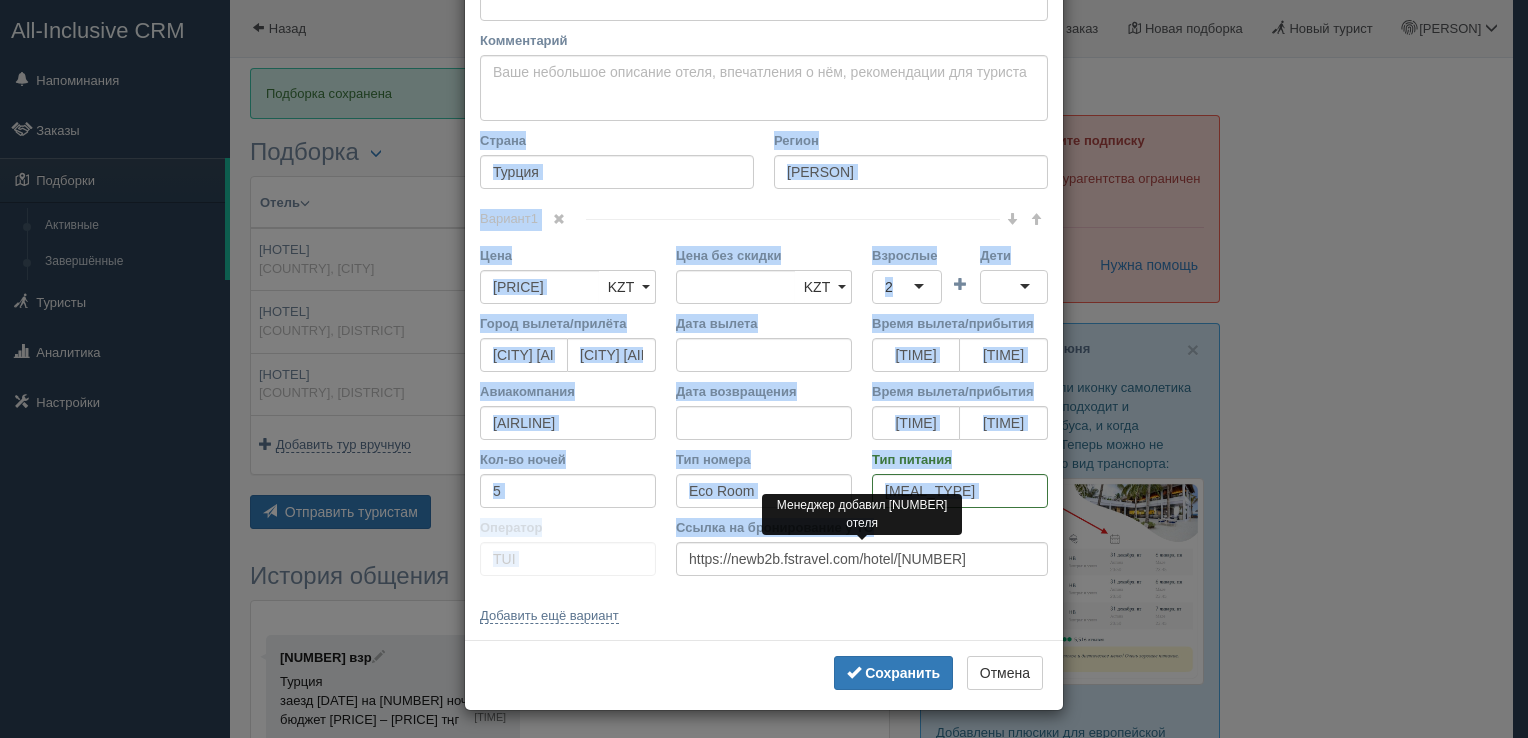 drag, startPoint x: 470, startPoint y: 124, endPoint x: 935, endPoint y: 566, distance: 641.552 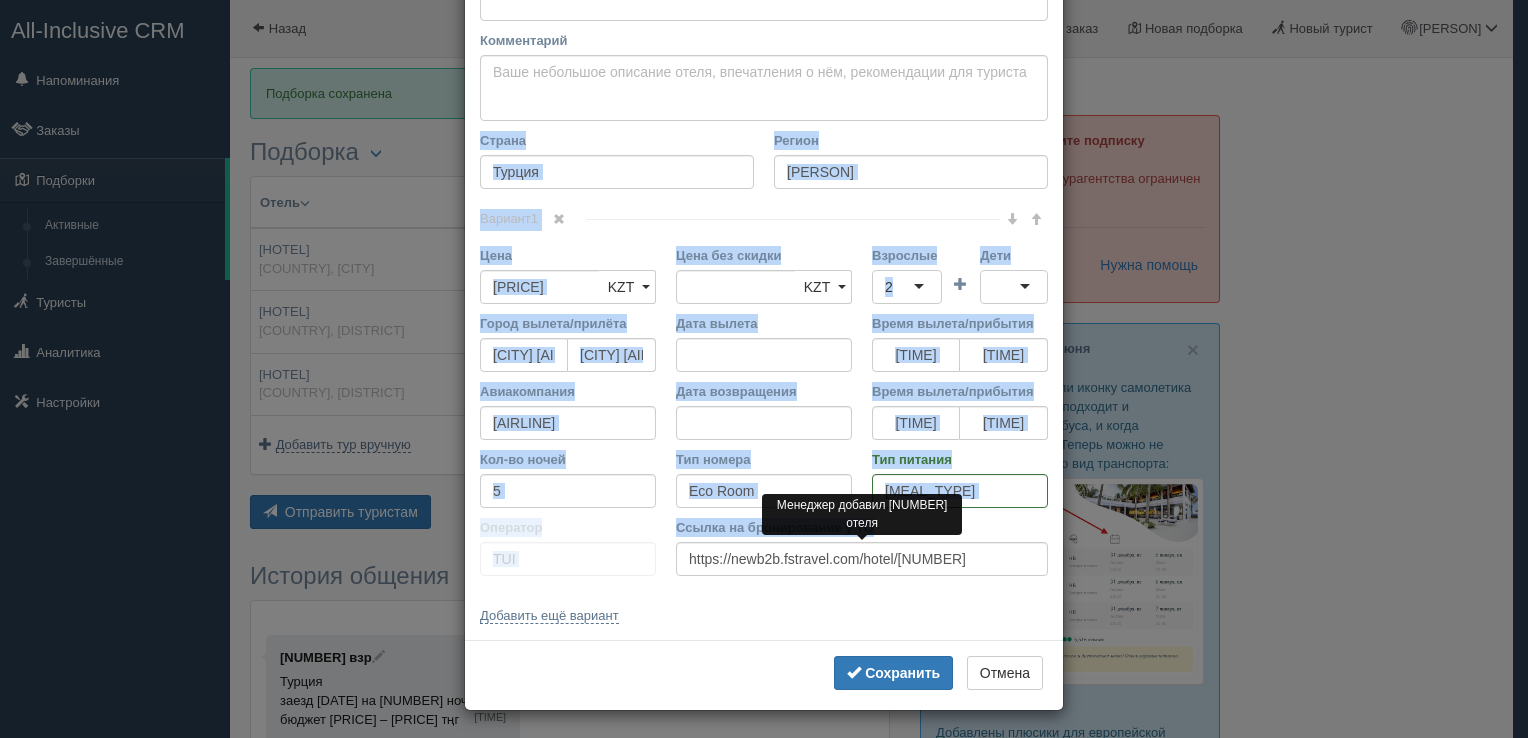 click on "Название отеля
Berce Hotel 3*
Ссылка на отель для туриста
Фото отеля (ссылка на картинку)
Не удалось загрузить фото. Возможно, Вы скопировали ссылку на страницу, а не на картинку
Комментарий
Основное описание
Дополнительное описание
Закрепить
Сохранено
Необходимо указать название отеля и страну
Страна" at bounding box center [764, 226] 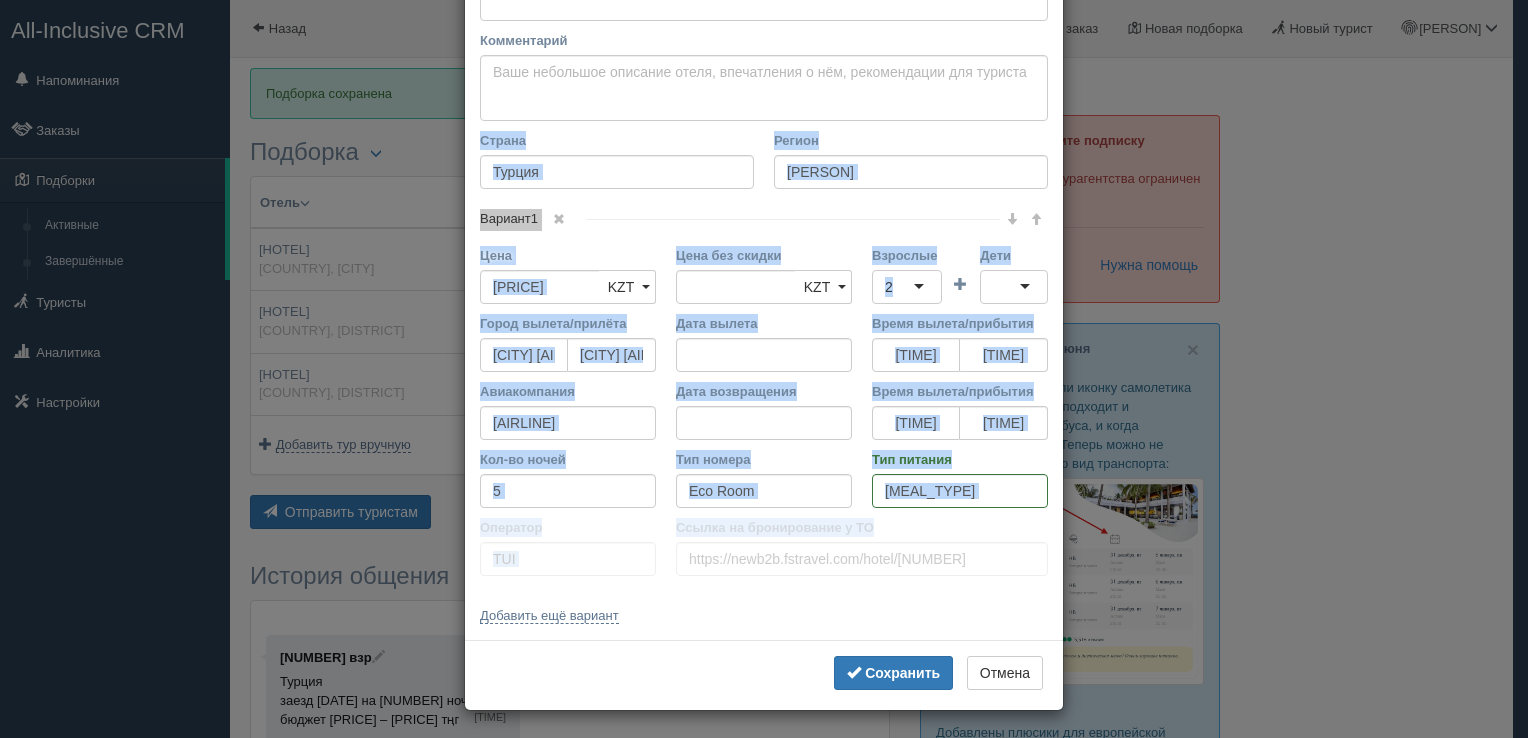 scroll, scrollTop: 0, scrollLeft: 0, axis: both 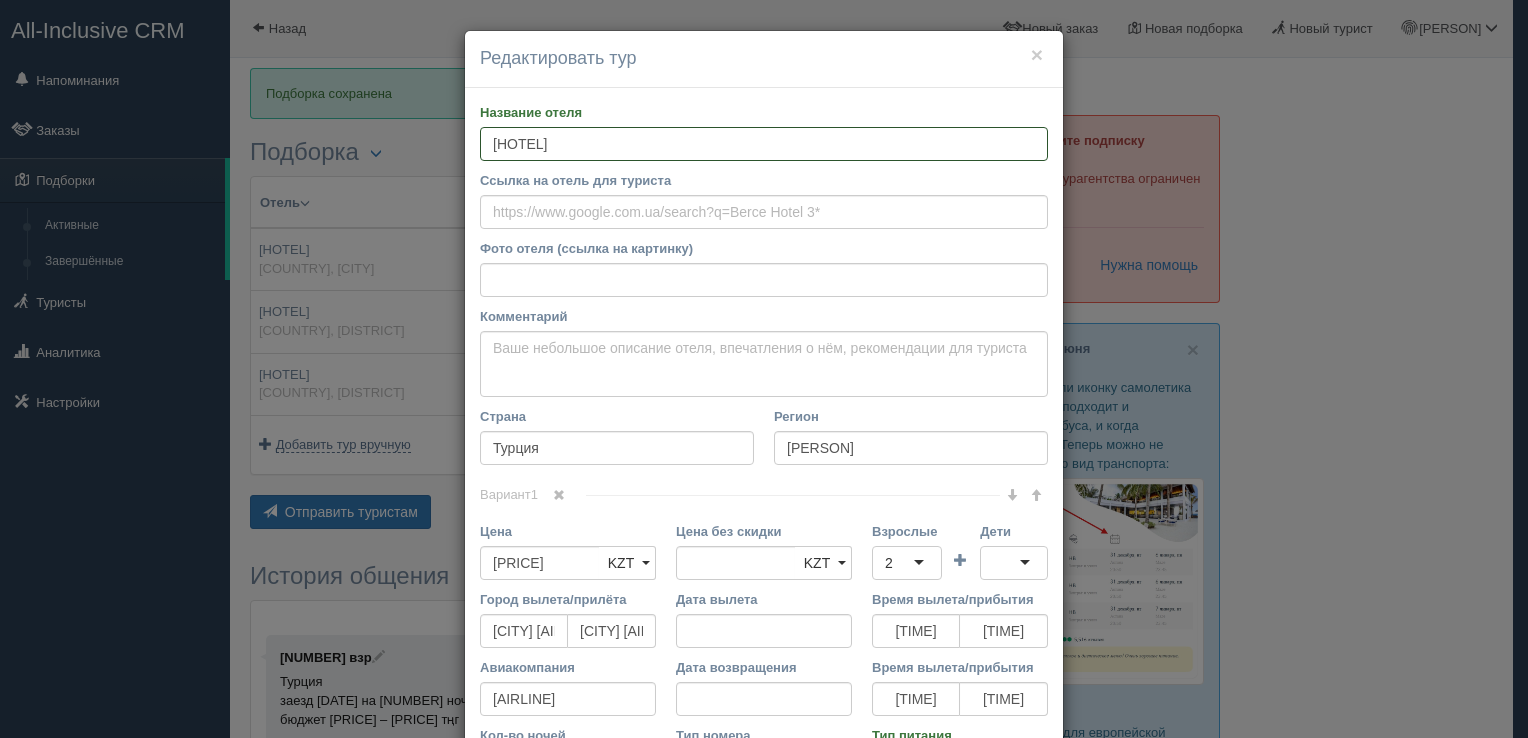 drag, startPoint x: 616, startPoint y: 130, endPoint x: 480, endPoint y: 134, distance: 136.0588 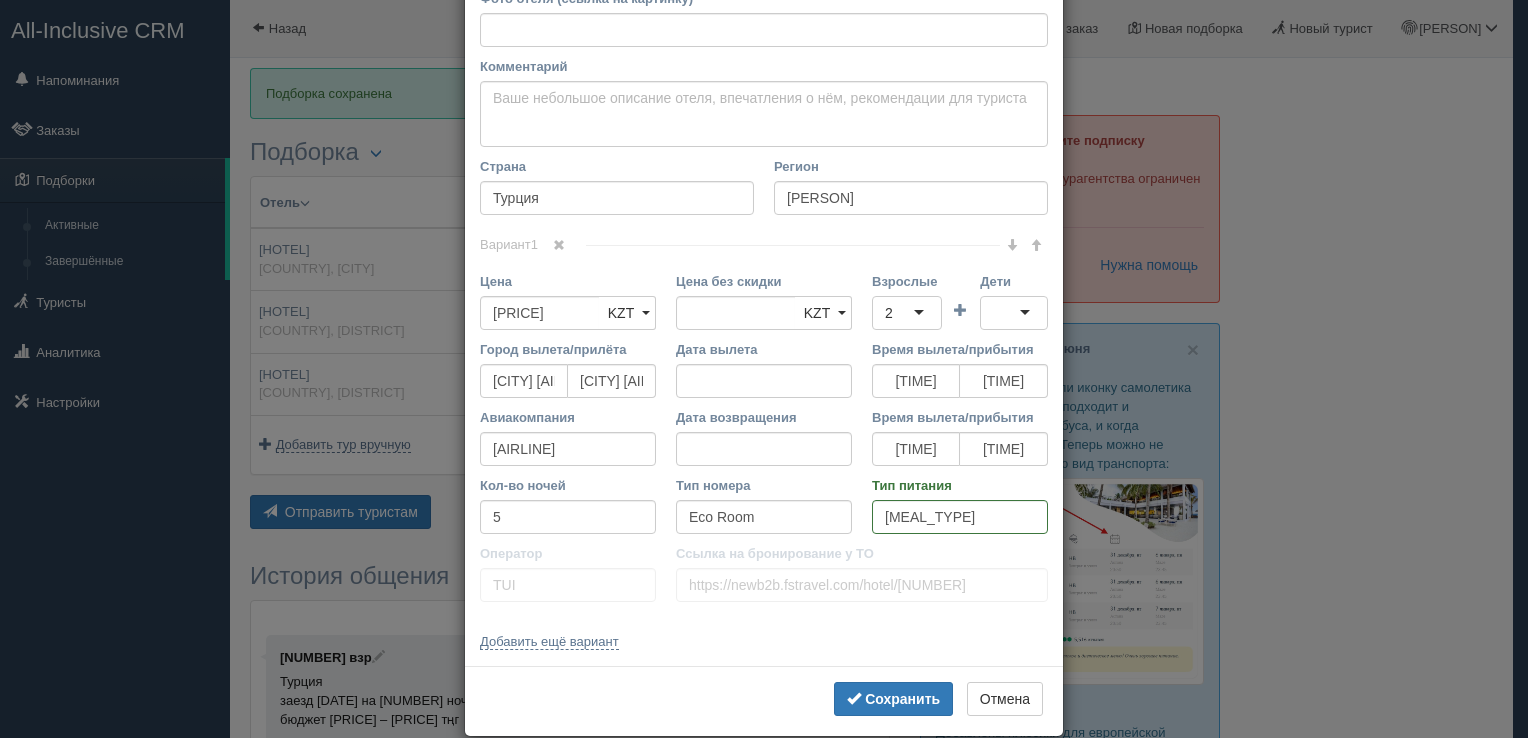 scroll, scrollTop: 276, scrollLeft: 0, axis: vertical 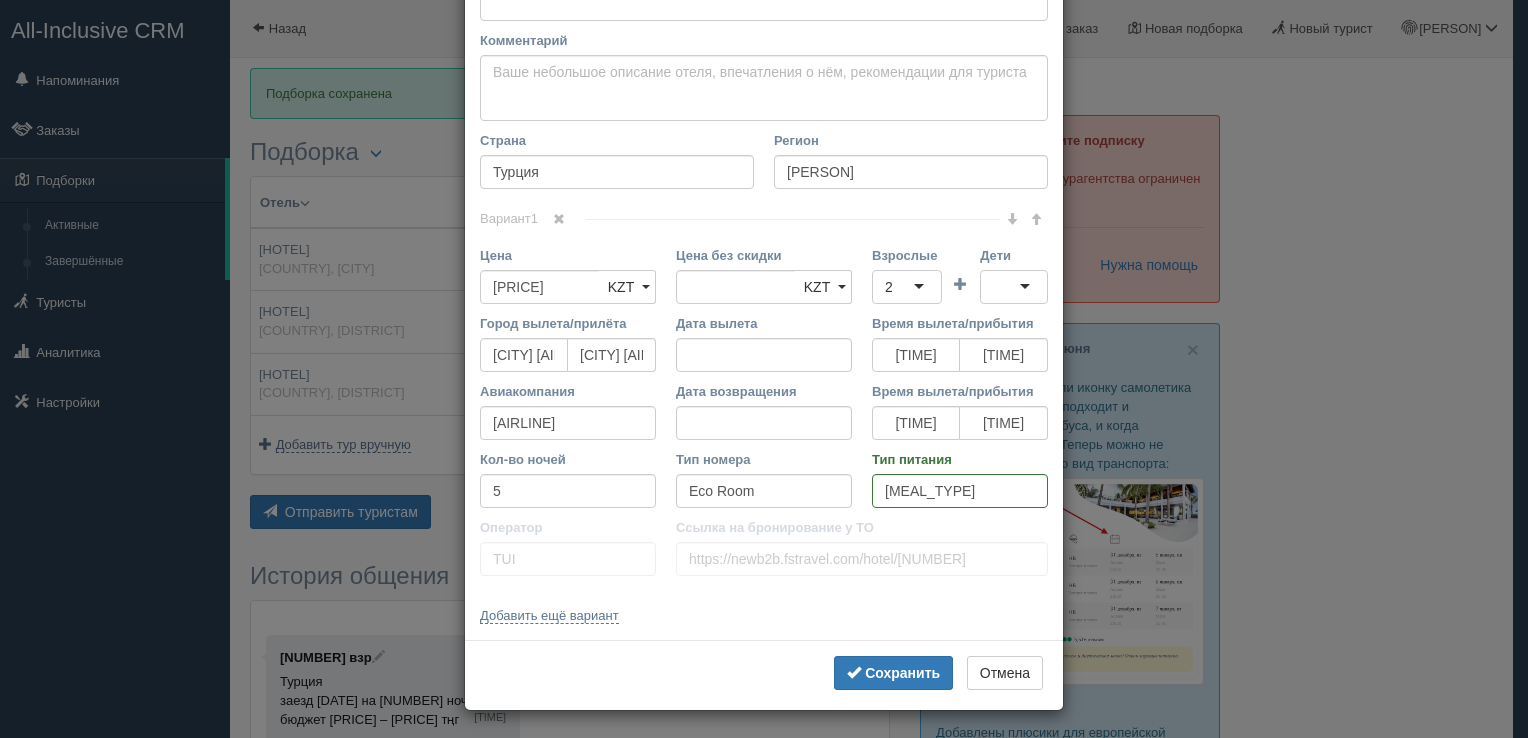 click on "×
Редактировать тур
Название отеля
Berce Hotel 3*
Ссылка на отель для туриста
Фото отеля (ссылка на картинку)
Не удалось загрузить фото. Возможно, Вы скопировали ссылку на страницу, а не на картинку
Комментарий
Основное описание
Дополнительное описание
Закрепить
Сохранено
Страна" at bounding box center (764, 369) 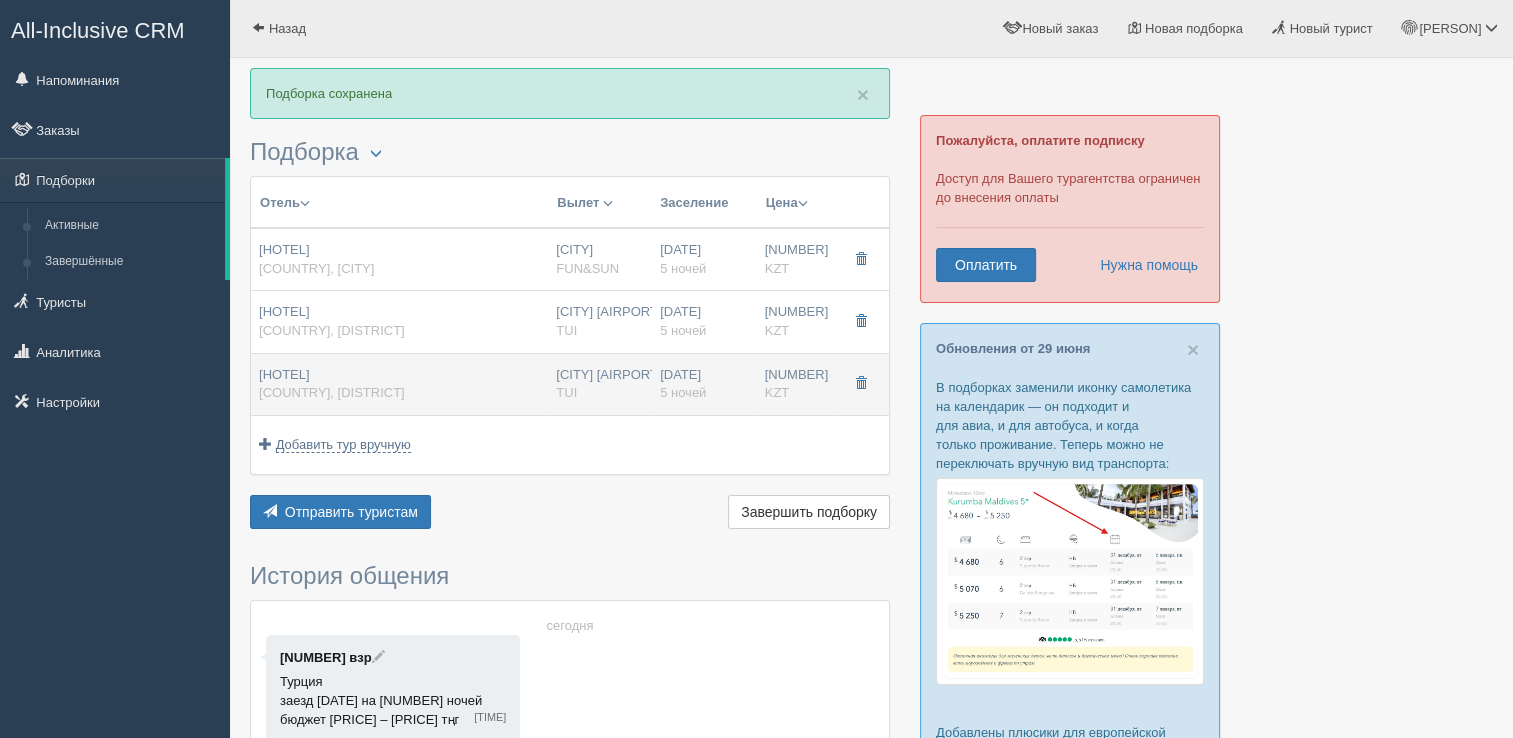 click on "Art City Hotel 3*
Турция, Султанахмет" at bounding box center [399, 259] 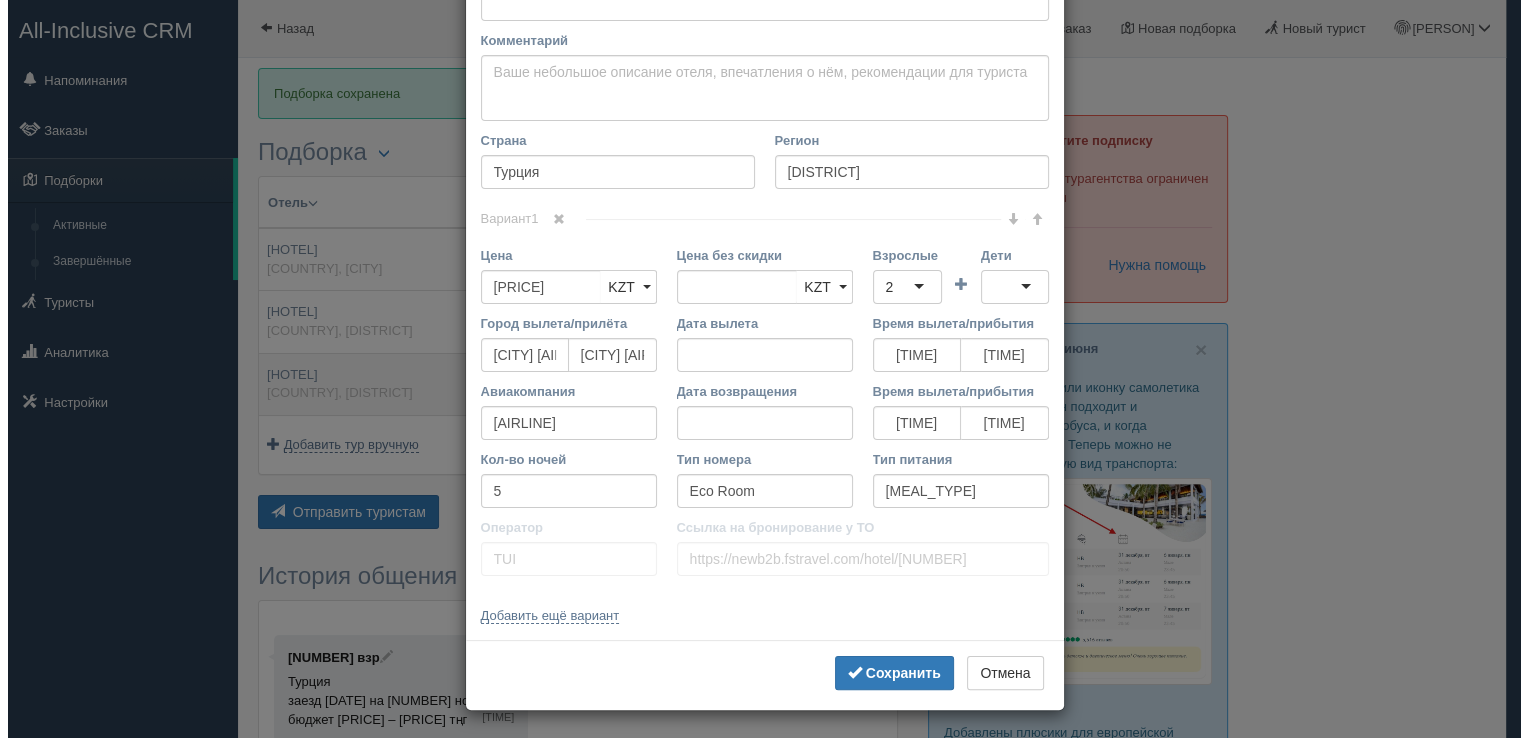 scroll, scrollTop: 0, scrollLeft: 0, axis: both 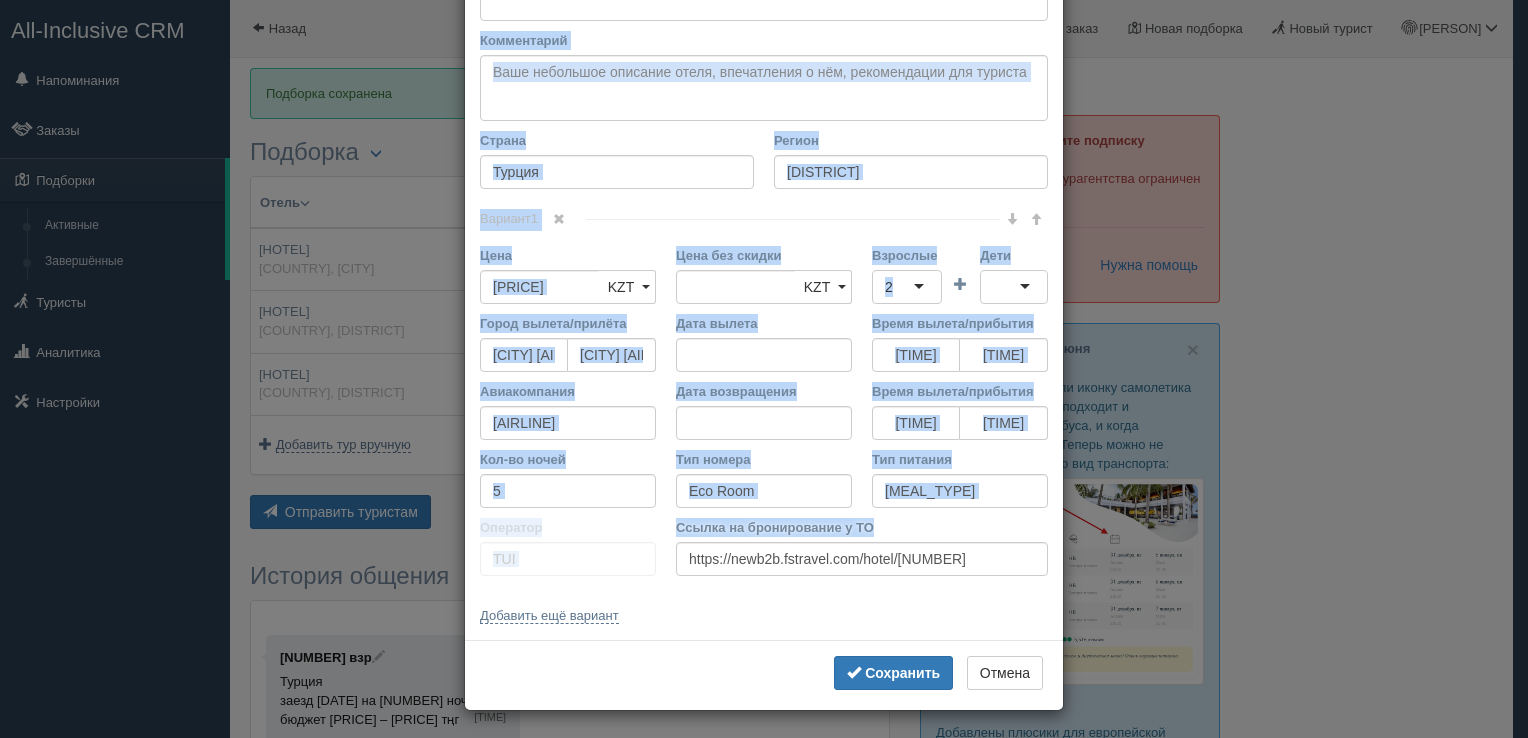 drag, startPoint x: 469, startPoint y: 142, endPoint x: 960, endPoint y: 531, distance: 626.42 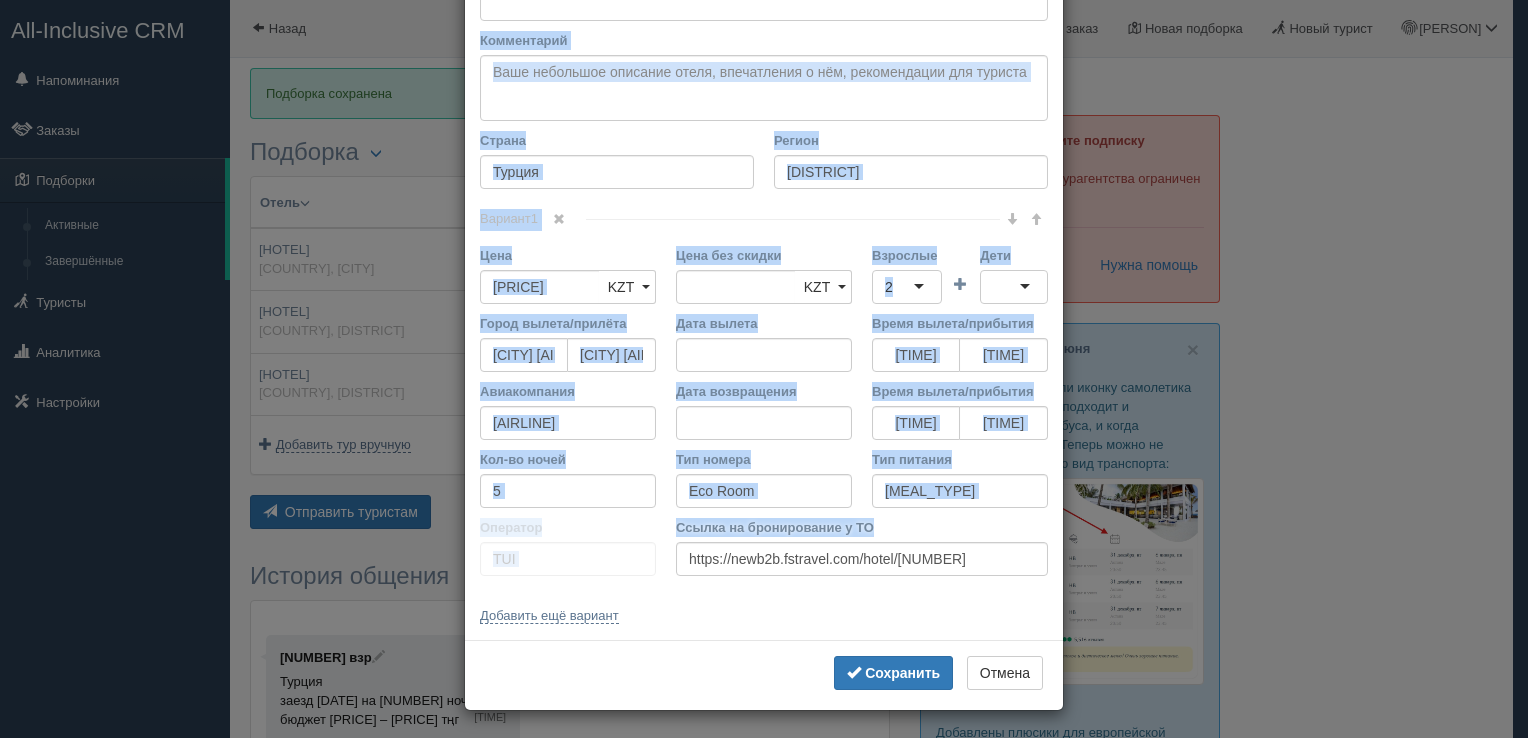 click on "Название отеля
Art City Hotel 3*
Ссылка на отель для туриста
Фото отеля (ссылка на картинку)
Не удалось загрузить фото. Возможно, Вы скопировали ссылку на страницу, а не на картинку
Комментарий
Основное описание
Дополнительное описание
Закрепить
Сохранено
Необходимо указать название отеля и страну
Страна" at bounding box center [764, 226] 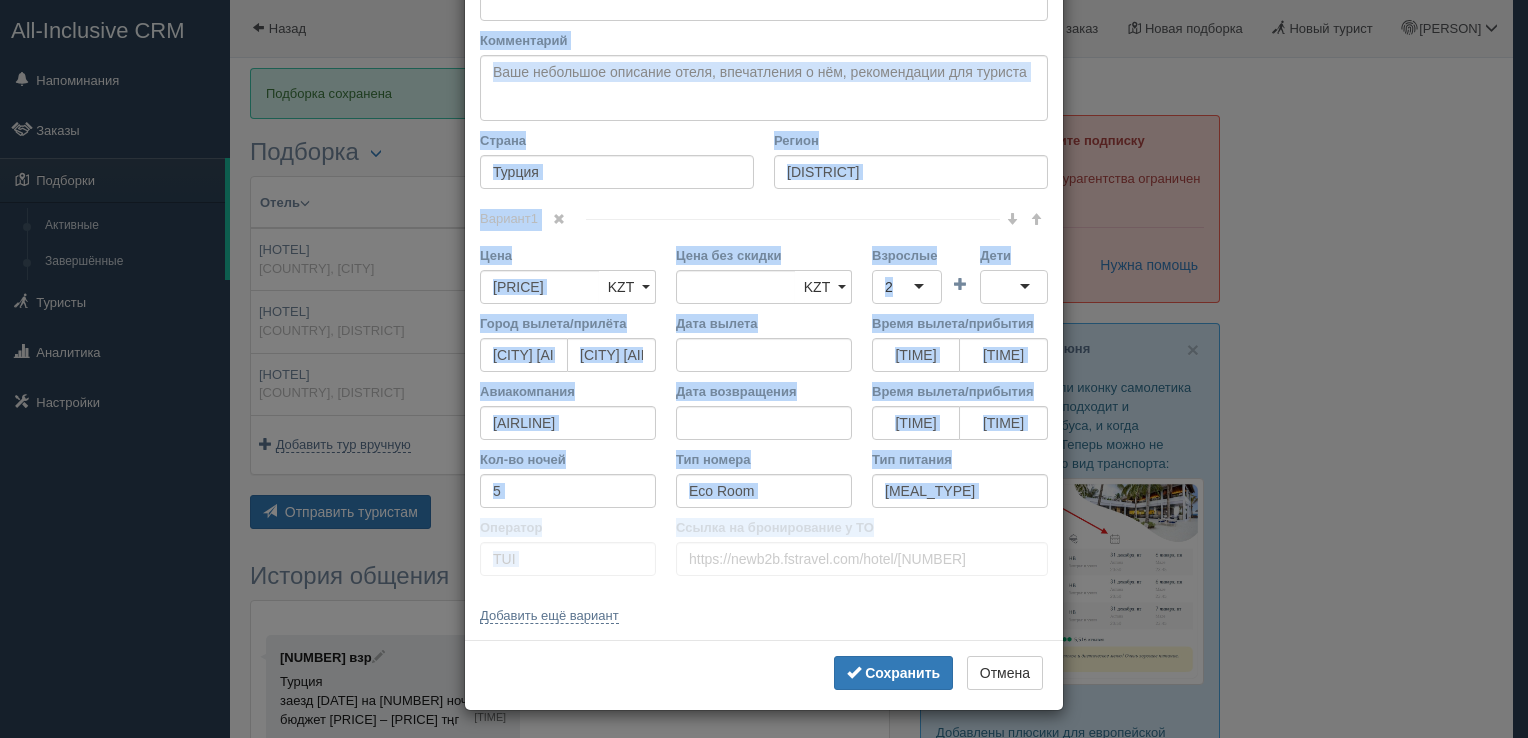 click on "×
Редактировать тур
Название отеля
Art City Hotel 3*
Ссылка на отель для туриста
Фото отеля (ссылка на картинку)
Не удалось загрузить фото. Возможно, Вы скопировали ссылку на страницу, а не на картинку
Комментарий
Основное описание
Дополнительное описание
Закрепить
Сохранено" at bounding box center [764, 369] 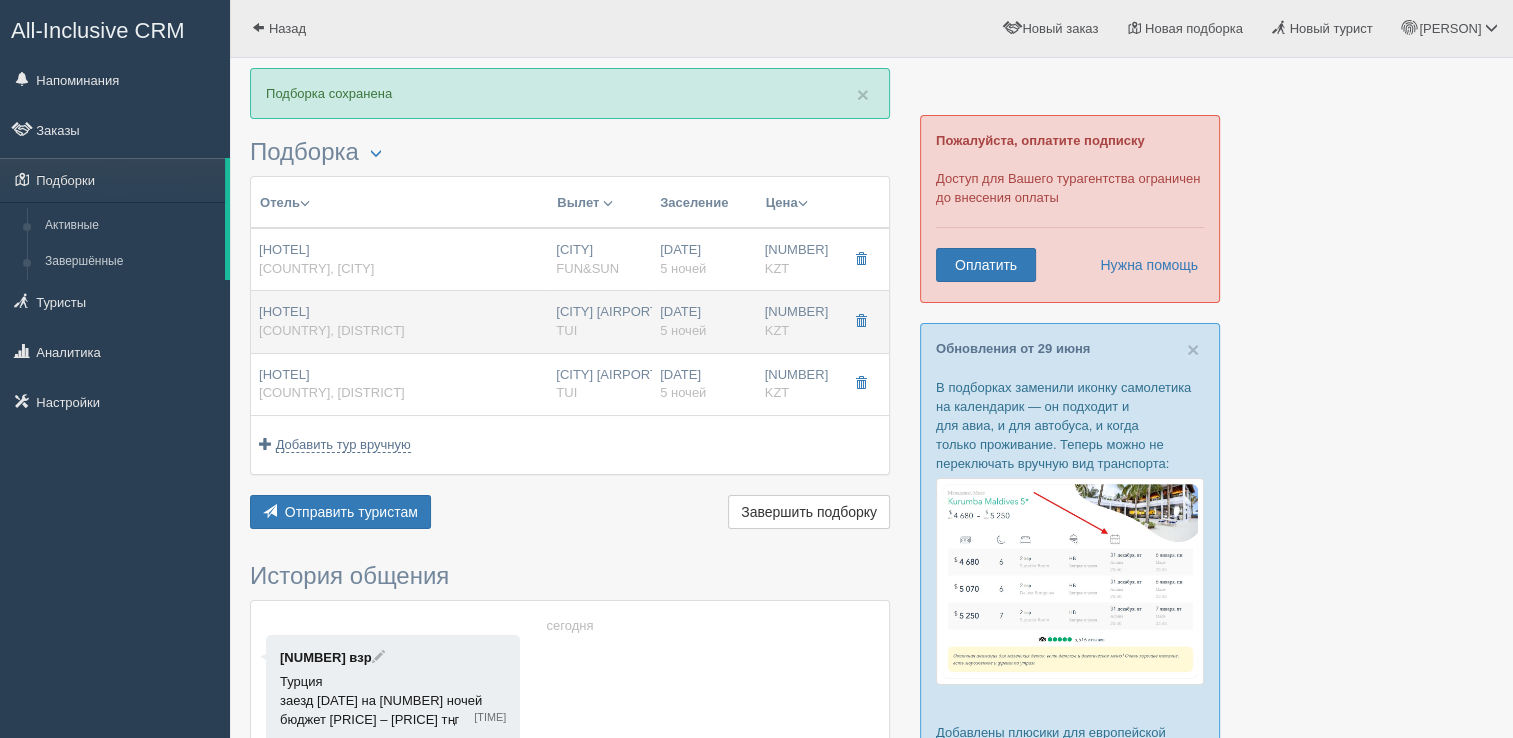 click on "Berce Hotel 3*" at bounding box center [284, 249] 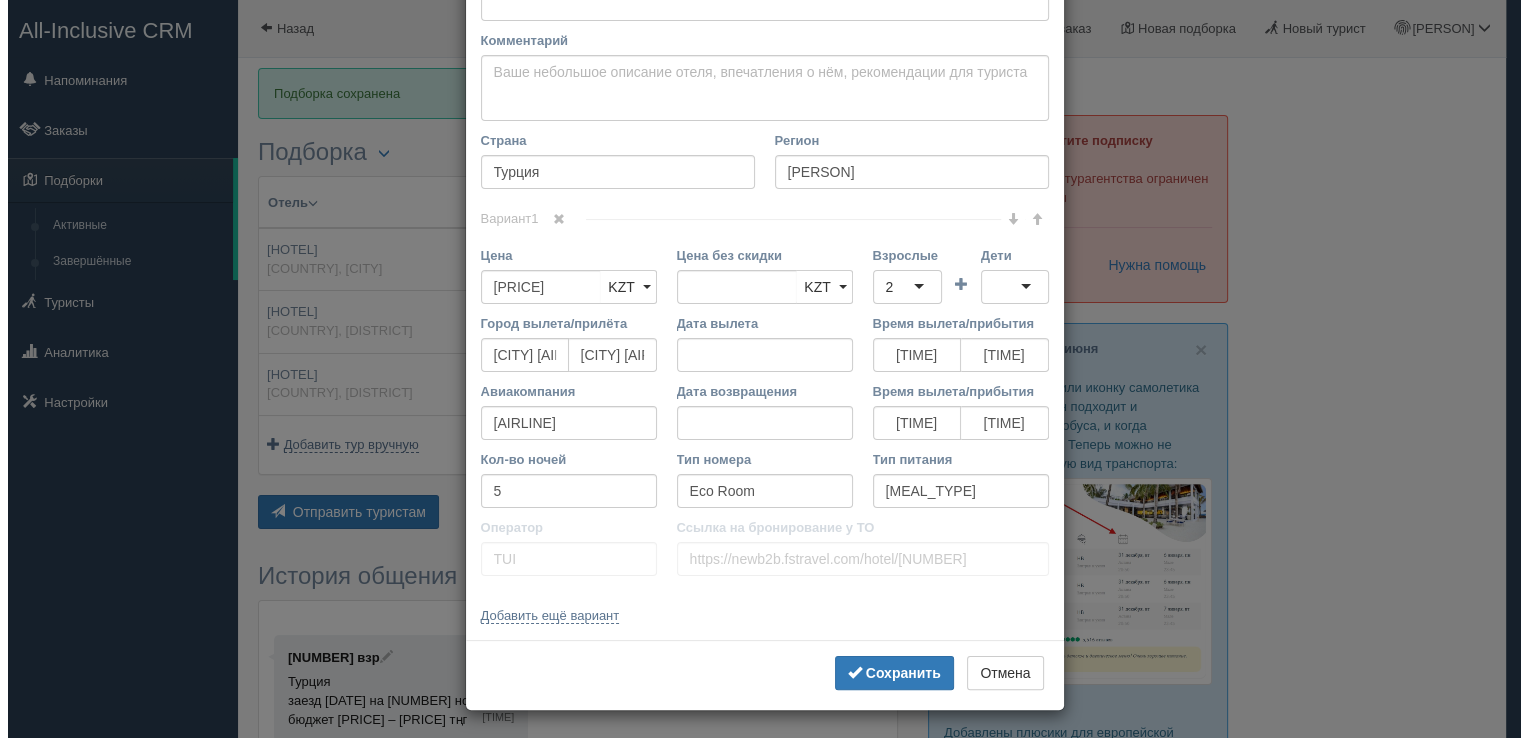 scroll, scrollTop: 0, scrollLeft: 0, axis: both 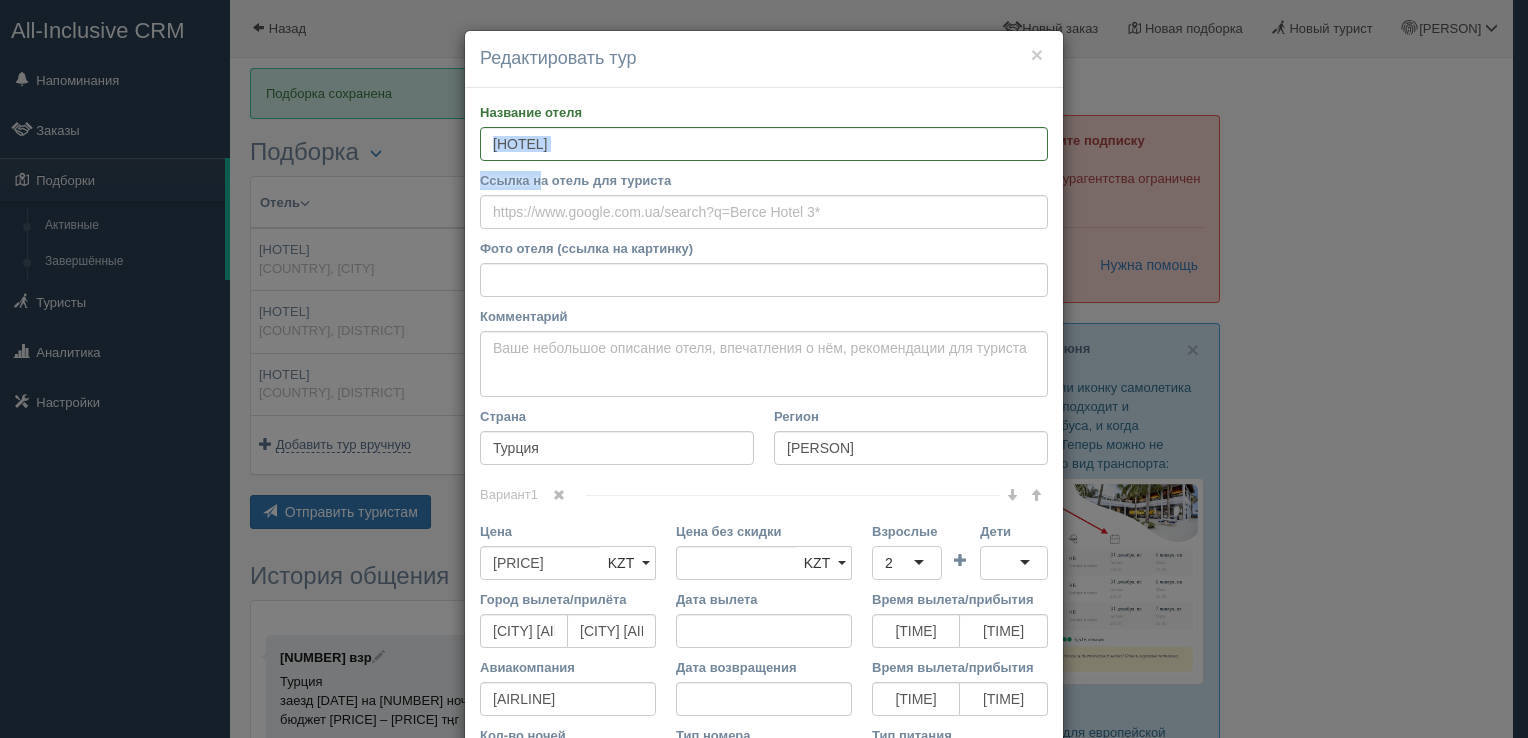 drag, startPoint x: 467, startPoint y: 122, endPoint x: 535, endPoint y: 178, distance: 88.09086 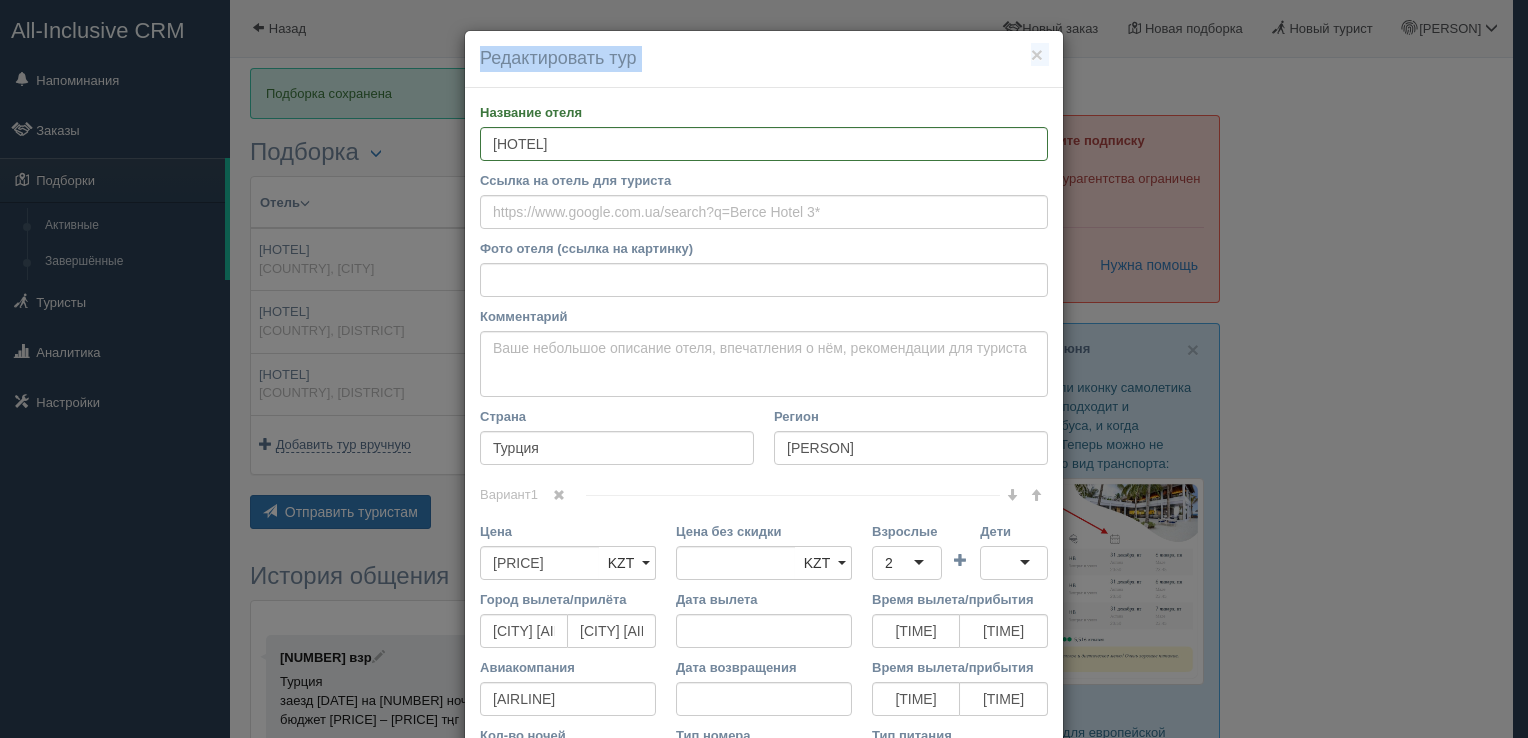 scroll, scrollTop: 276, scrollLeft: 0, axis: vertical 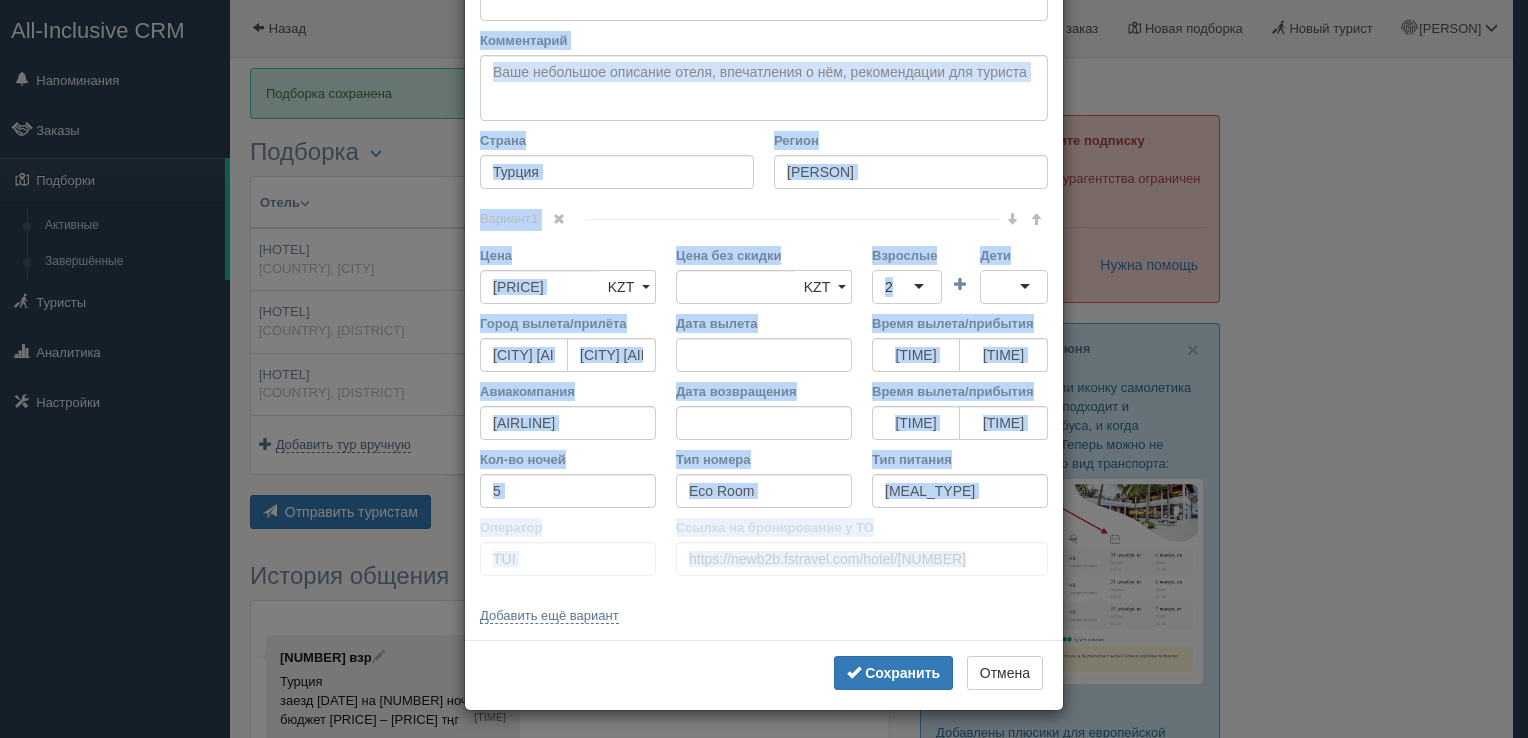 drag, startPoint x: 535, startPoint y: 178, endPoint x: 922, endPoint y: 586, distance: 562.346 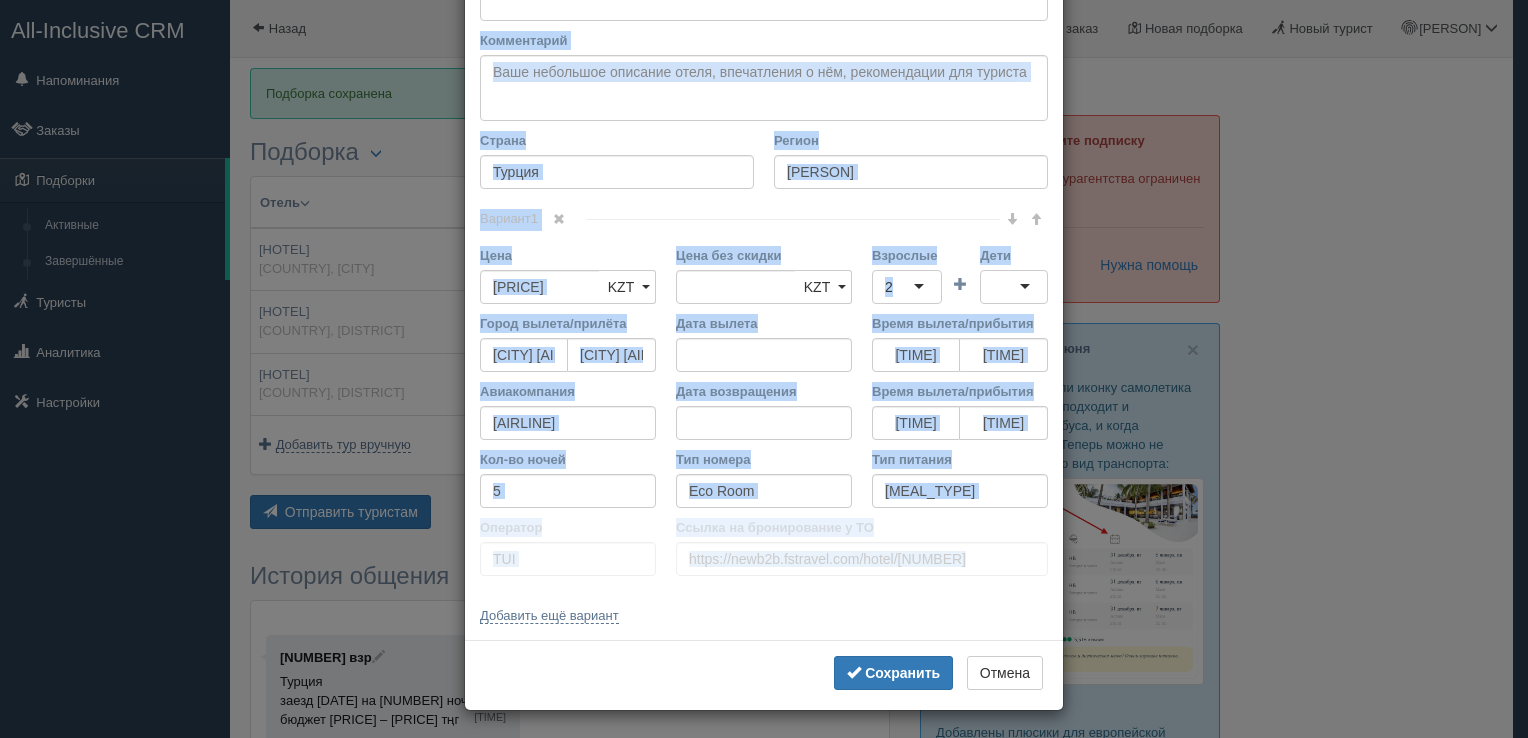 click on "Название отеля
Berce Hotel 3*
Ссылка на отель для туриста
Фото отеля (ссылка на картинку)
Не удалось загрузить фото. Возможно, Вы скопировали ссылку на страницу, а не на картинку
Комментарий
Основное описание
Дополнительное описание
Закрепить
Сохранено
Необходимо указать название отеля и страну
Страна" at bounding box center [764, 226] 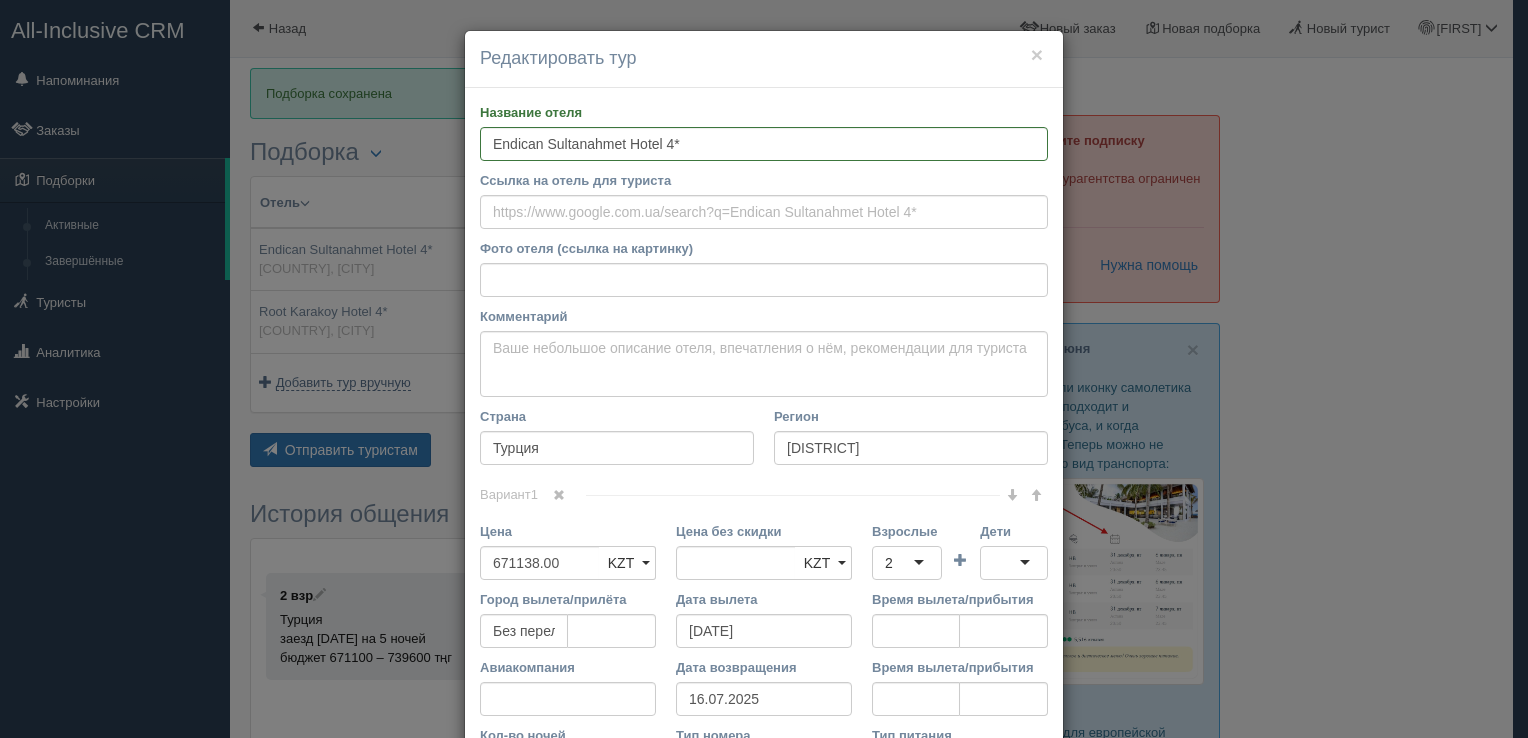 scroll, scrollTop: 0, scrollLeft: 0, axis: both 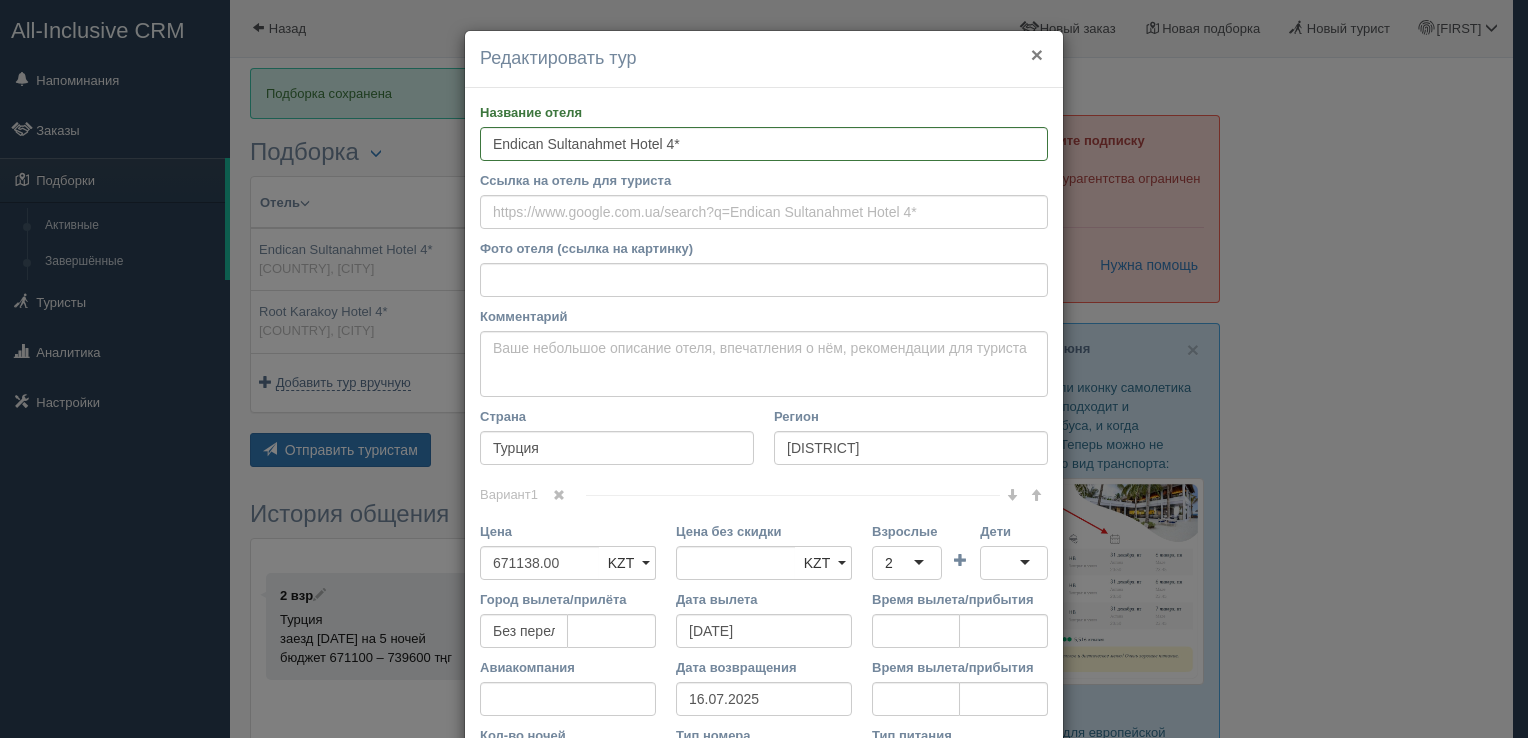 click on "×" at bounding box center (1037, 54) 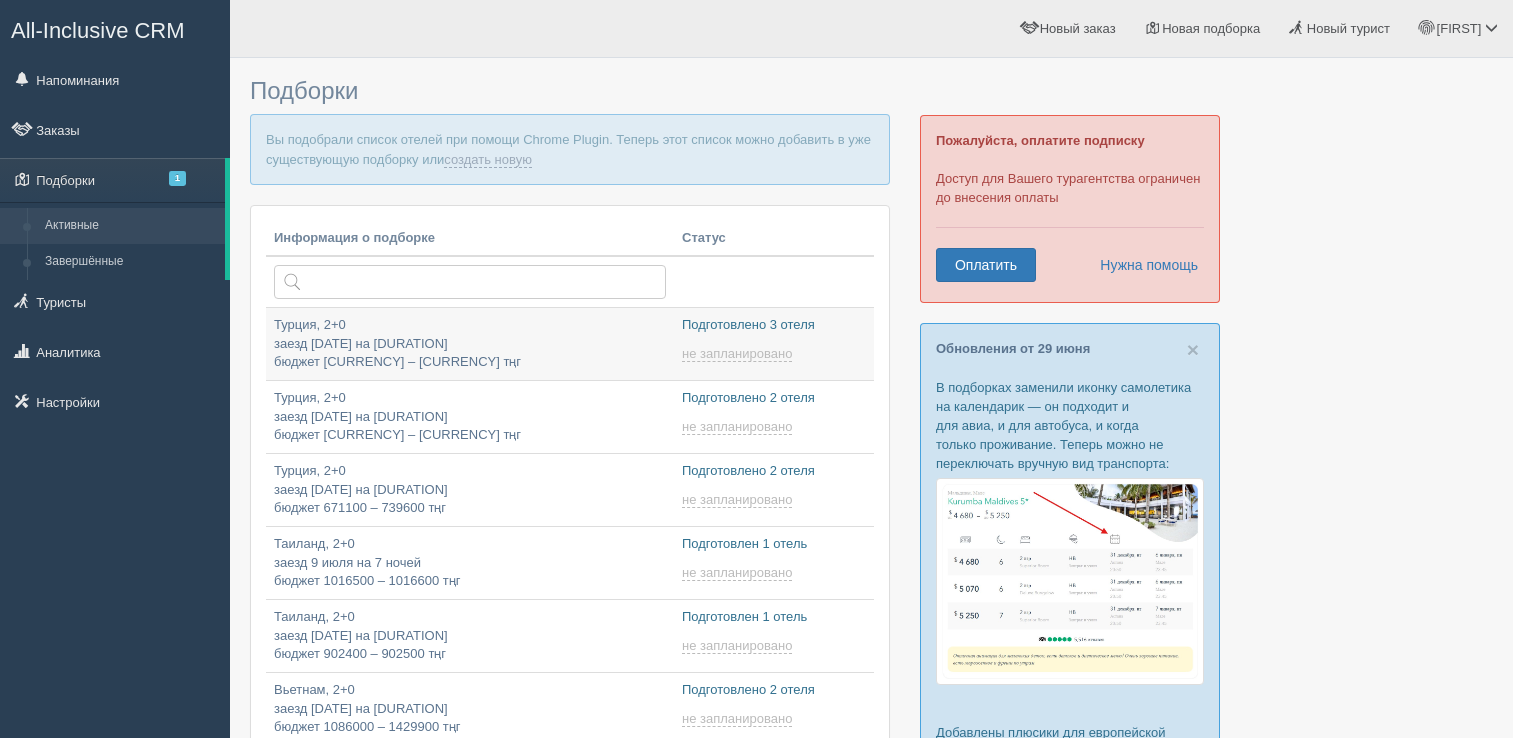 scroll, scrollTop: 0, scrollLeft: 0, axis: both 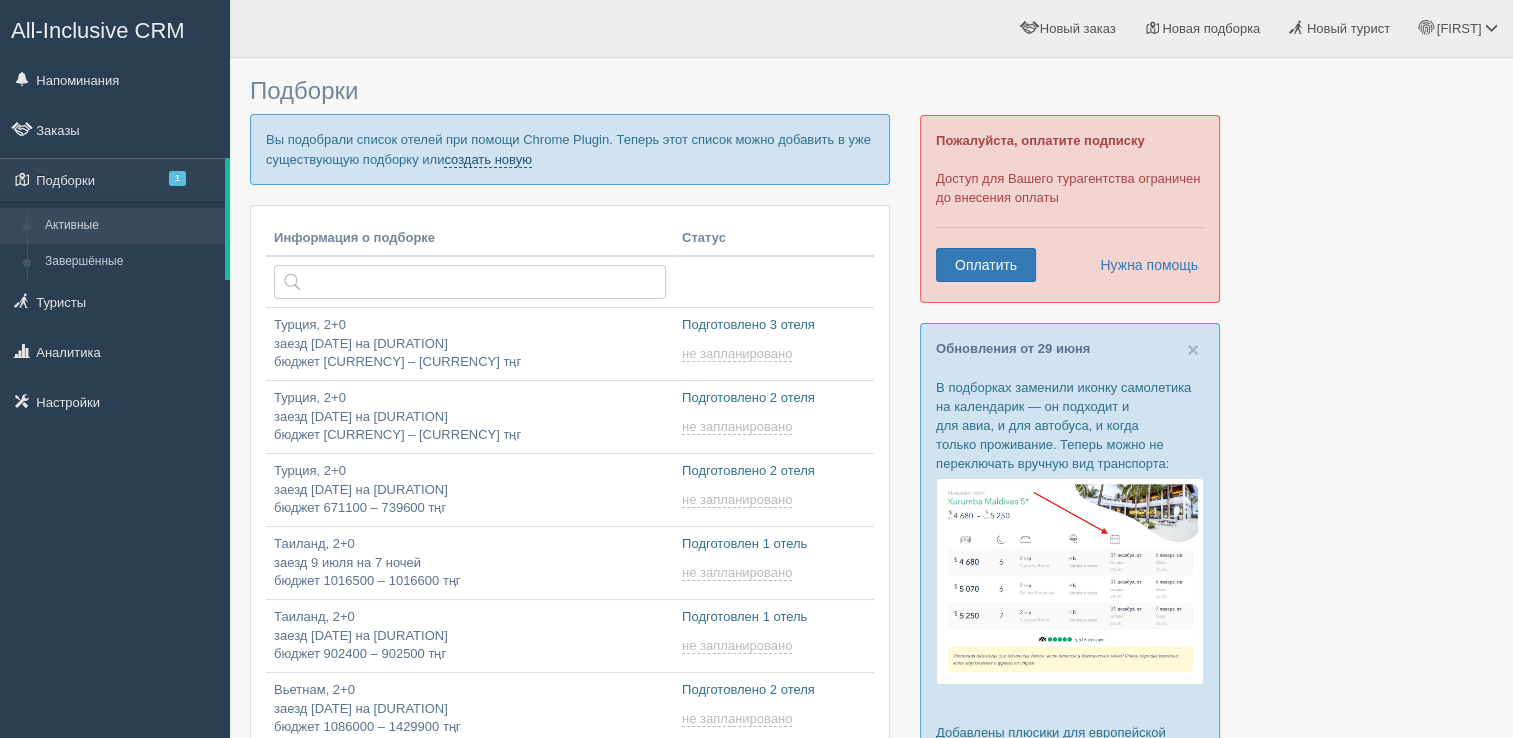 click on "создать новую" at bounding box center (488, 160) 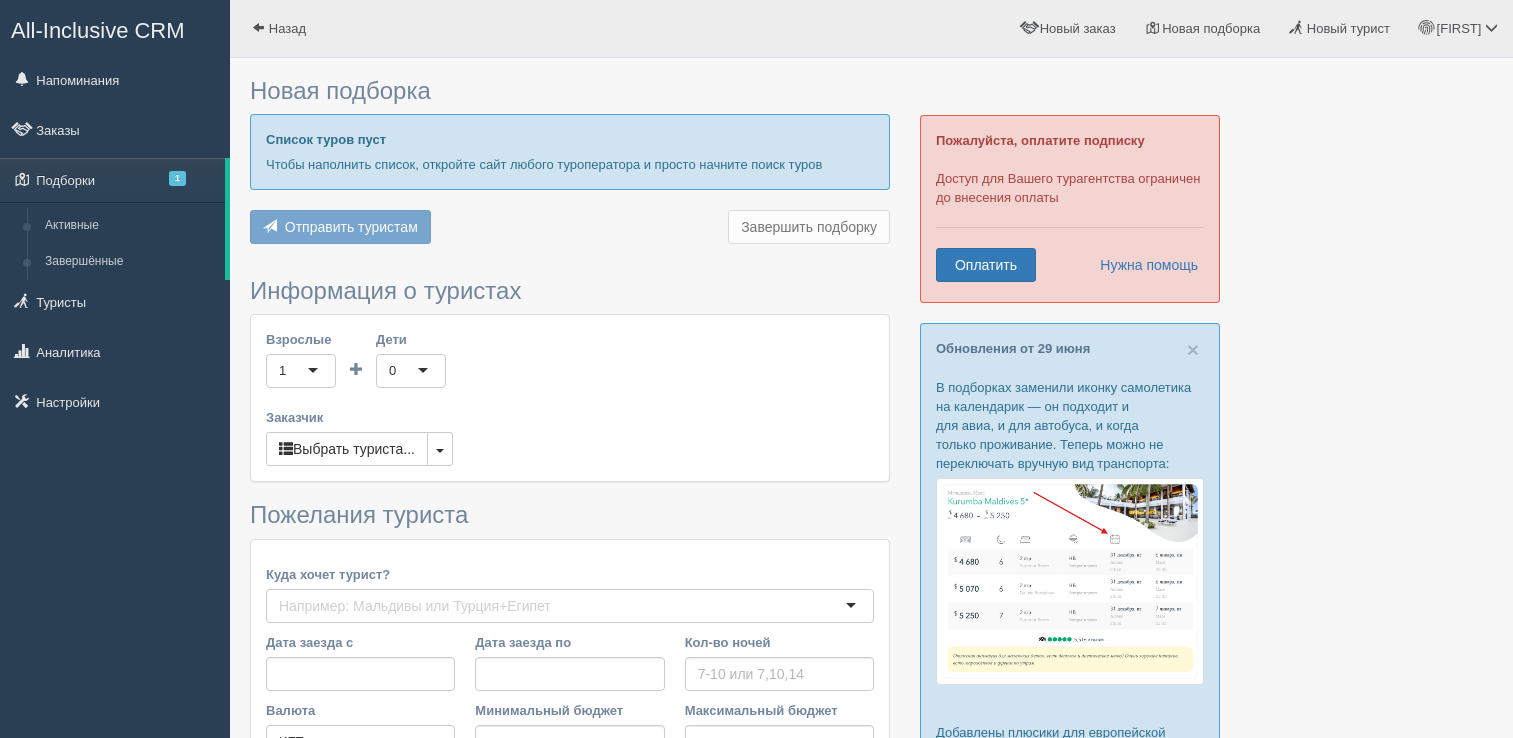 scroll, scrollTop: 0, scrollLeft: 0, axis: both 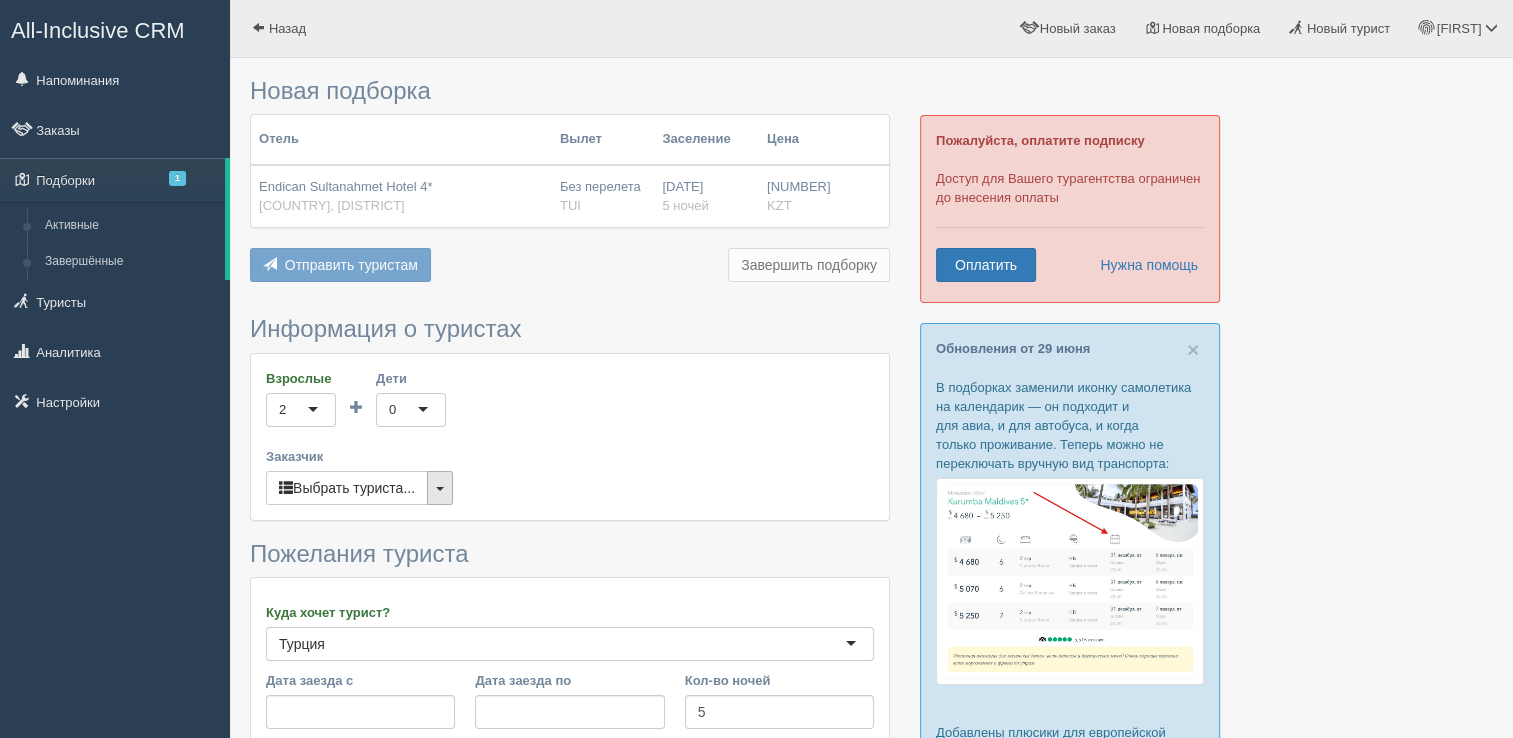 click at bounding box center [440, 488] 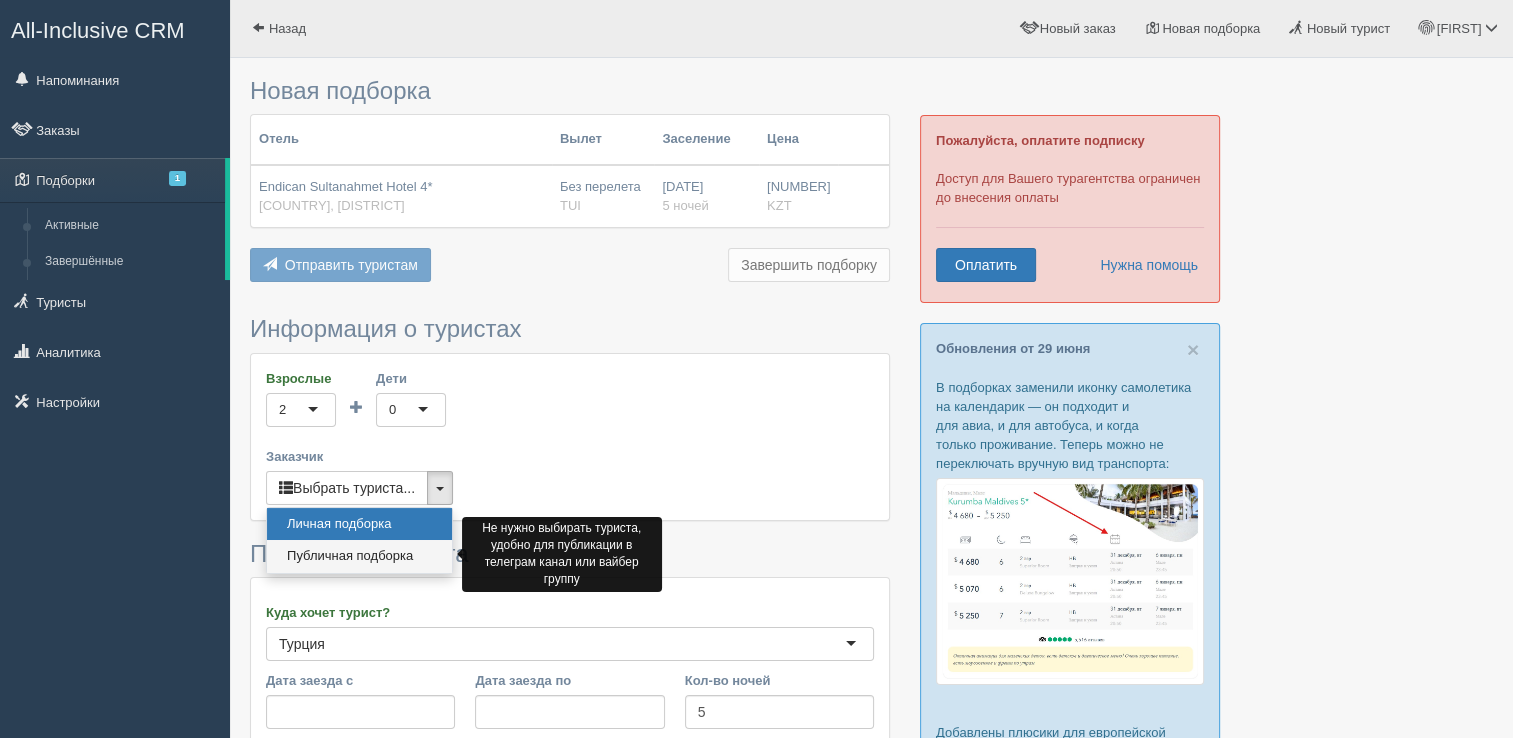click on "Публичная подборка" at bounding box center [359, 556] 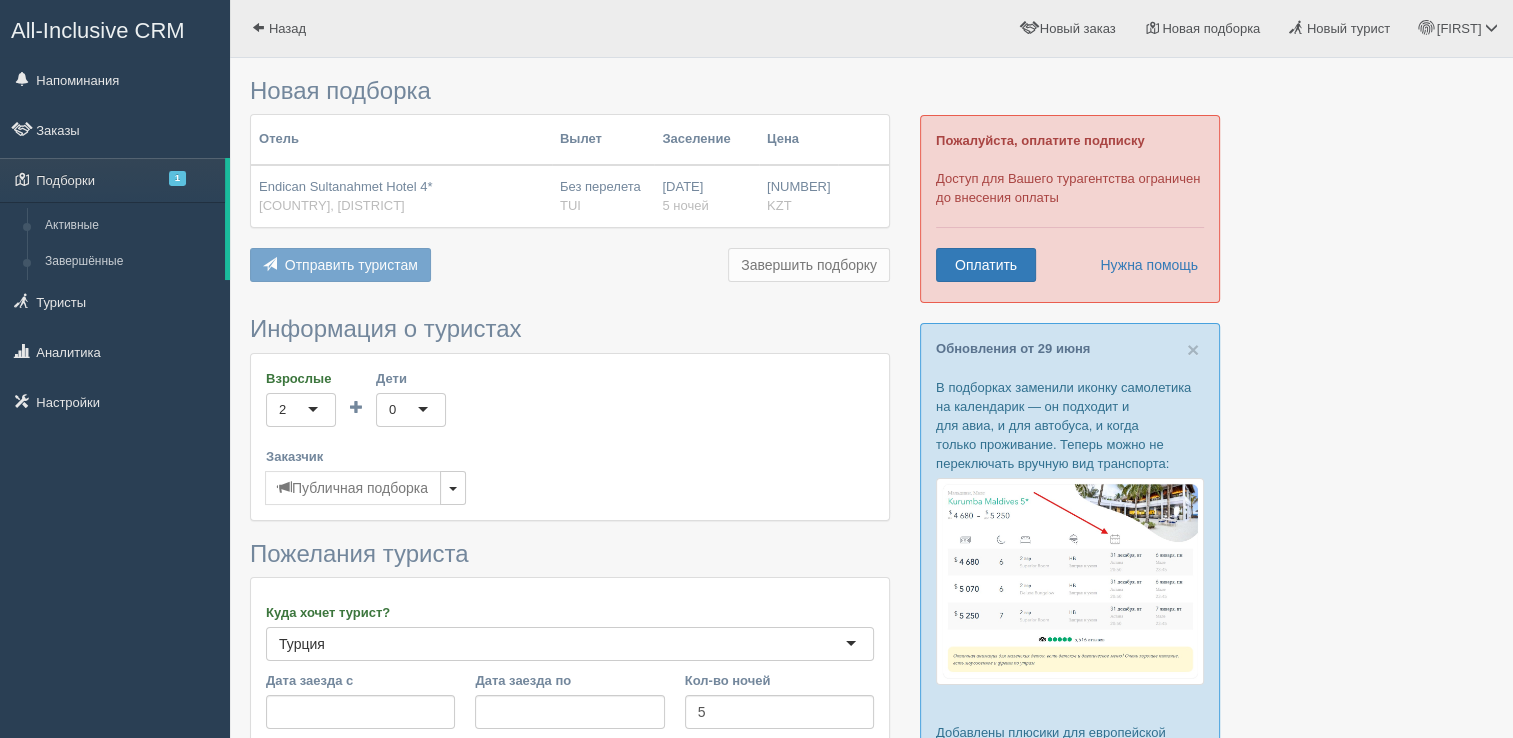 scroll, scrollTop: 400, scrollLeft: 0, axis: vertical 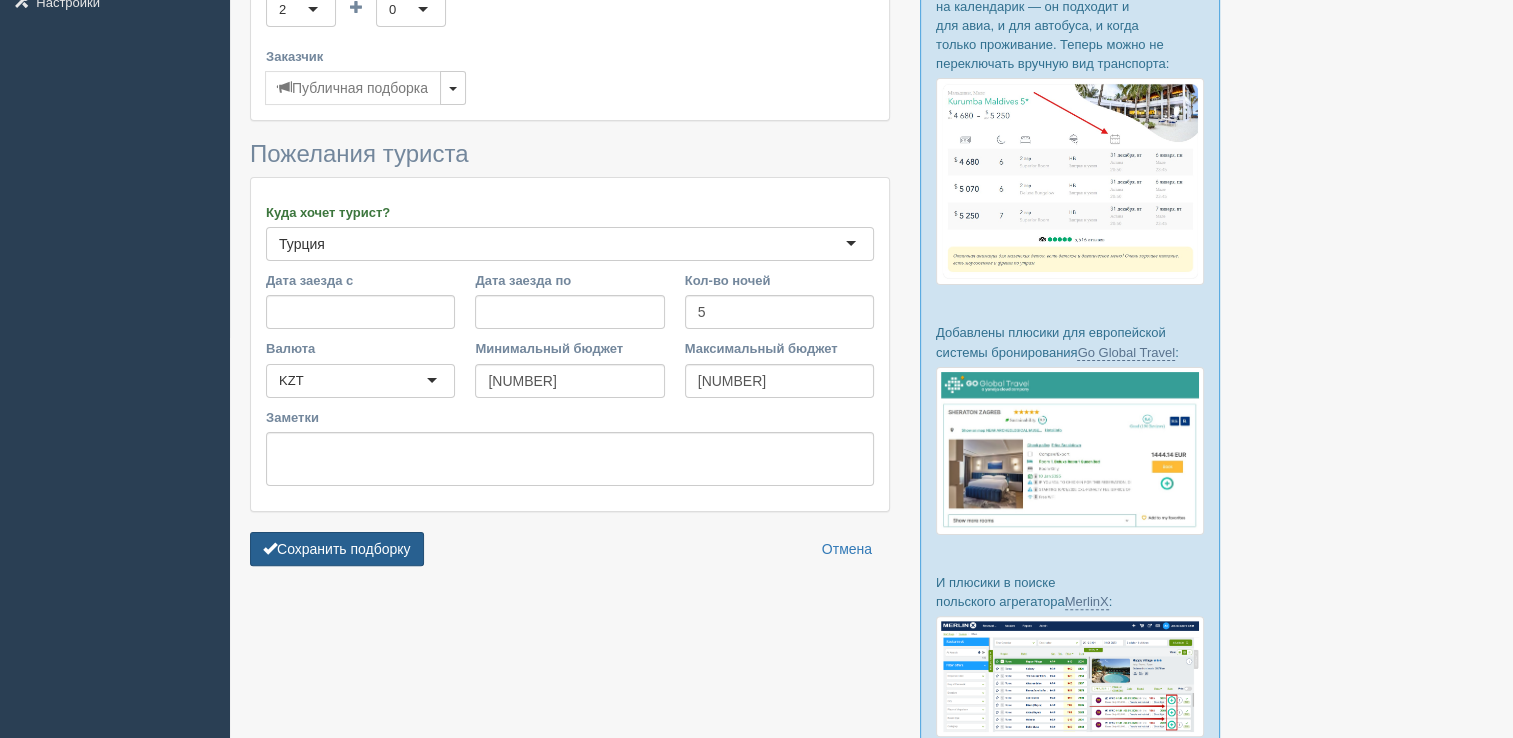 click on "Сохранить подборку" at bounding box center (337, 549) 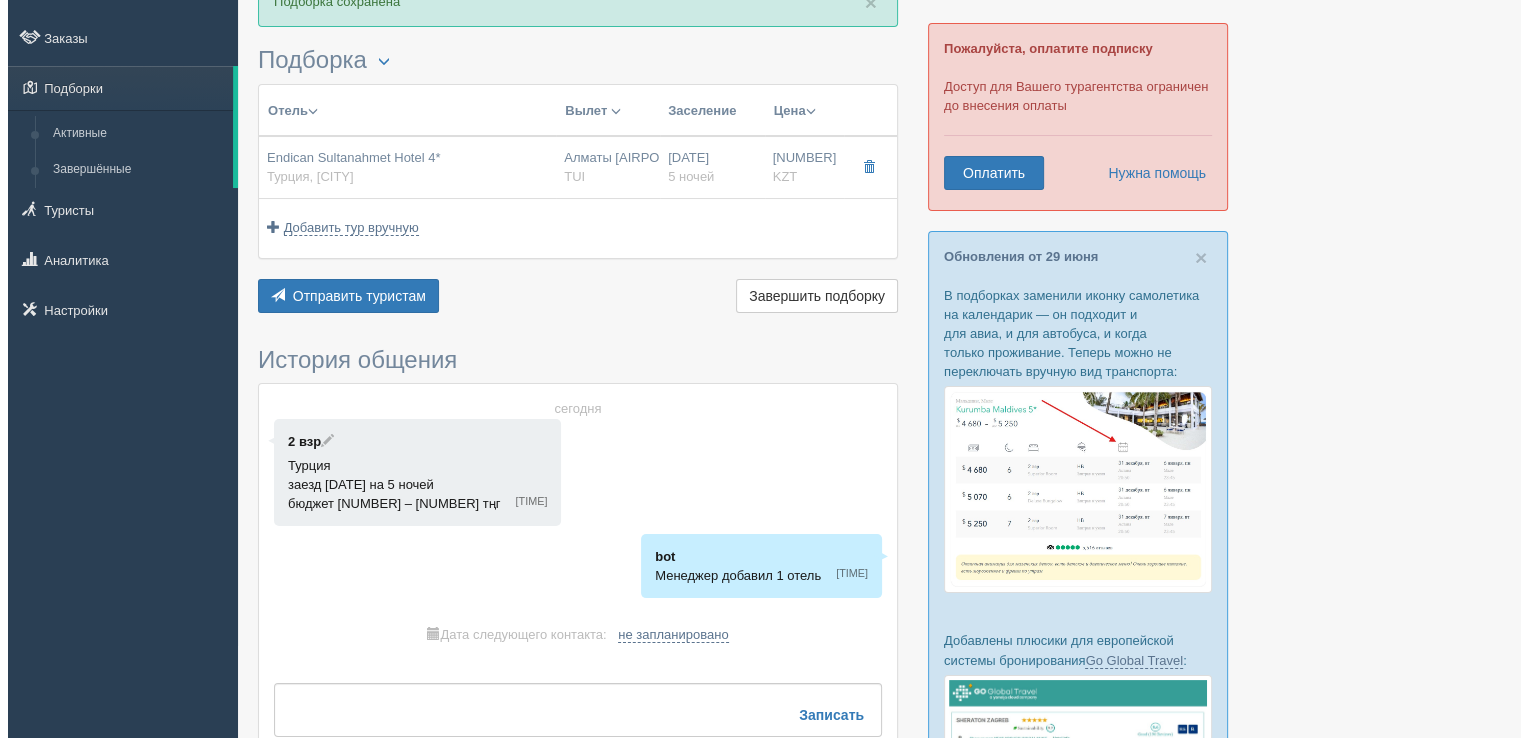scroll, scrollTop: 0, scrollLeft: 0, axis: both 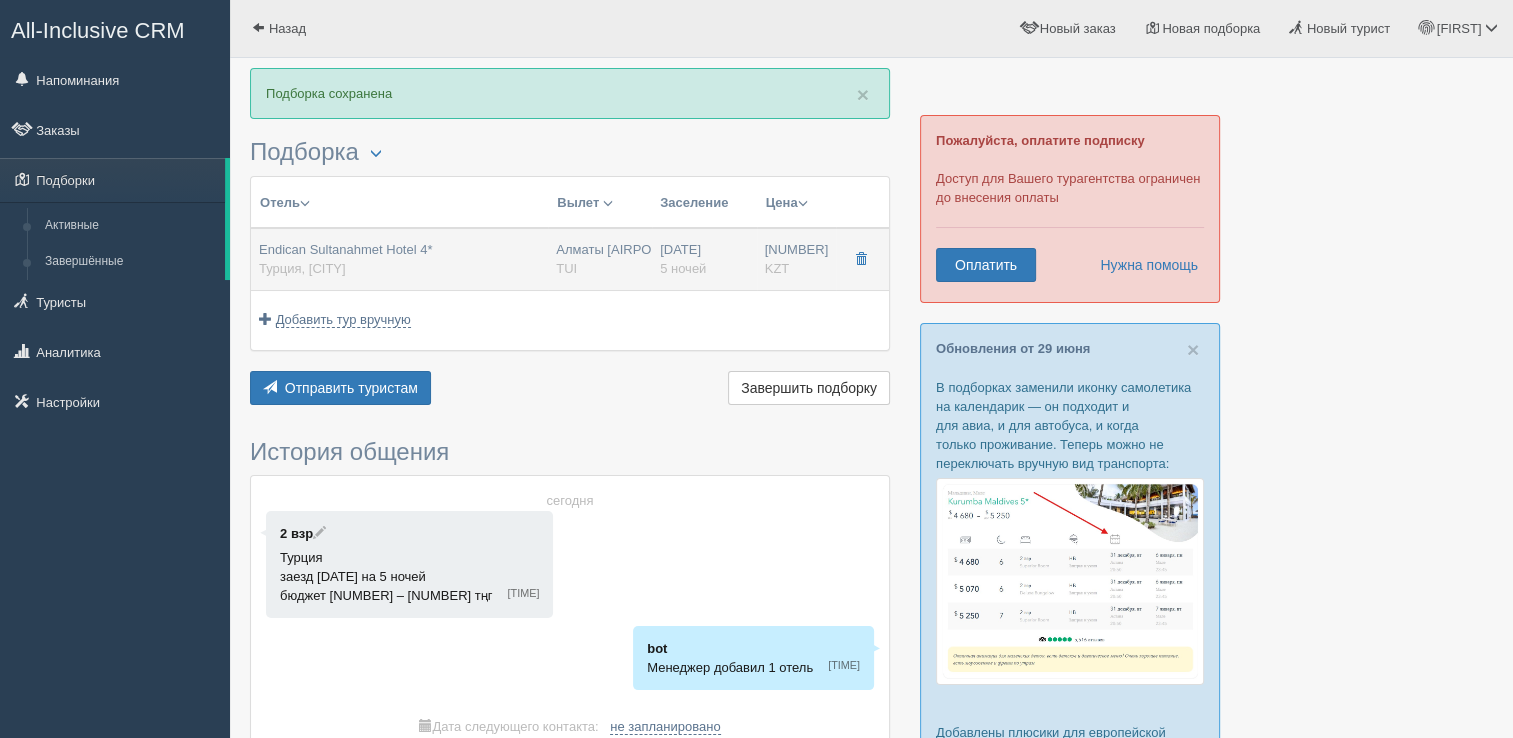 click on "[HOTEL_NAME] 4*
Турция, [CITY]" at bounding box center [345, 259] 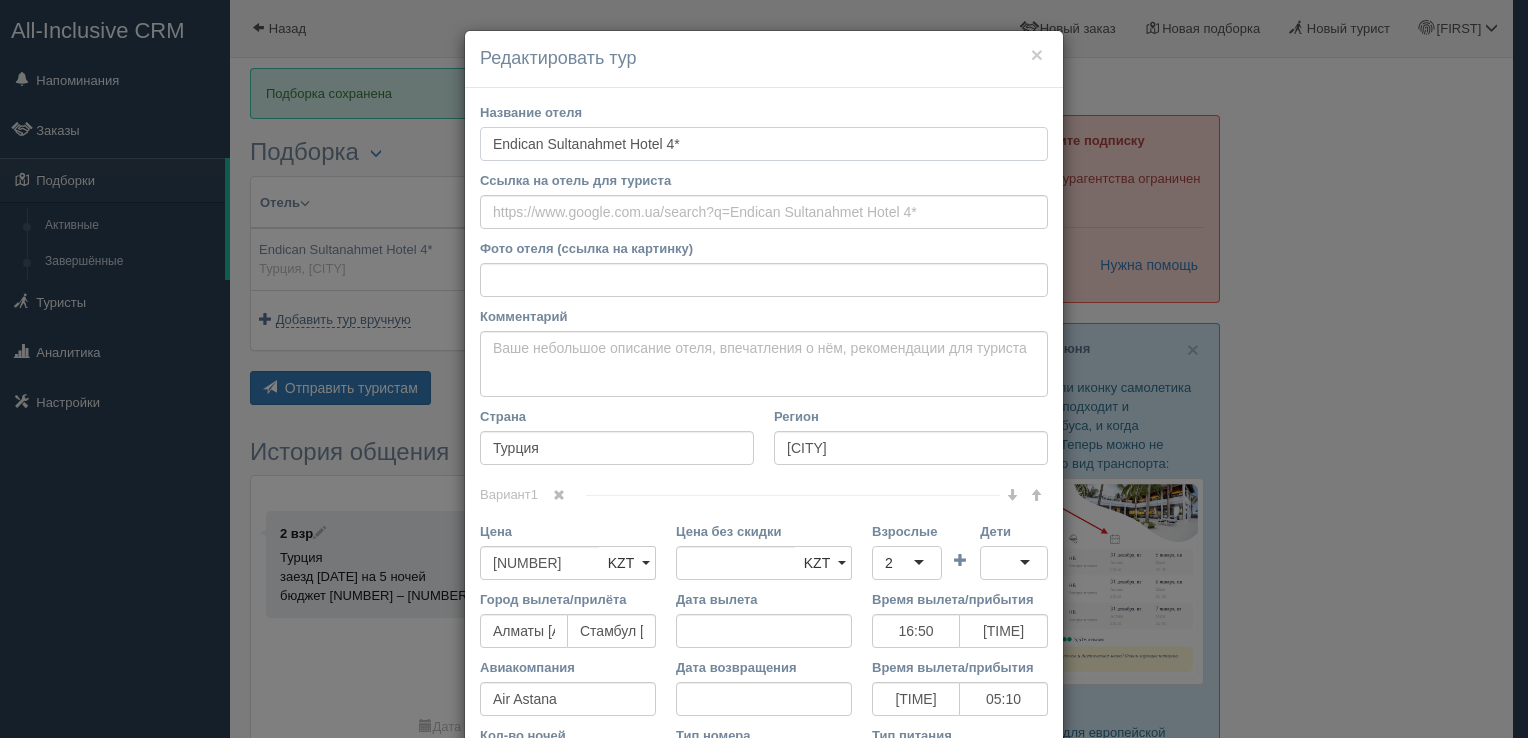 drag, startPoint x: 480, startPoint y: 142, endPoint x: 776, endPoint y: 699, distance: 630.7654 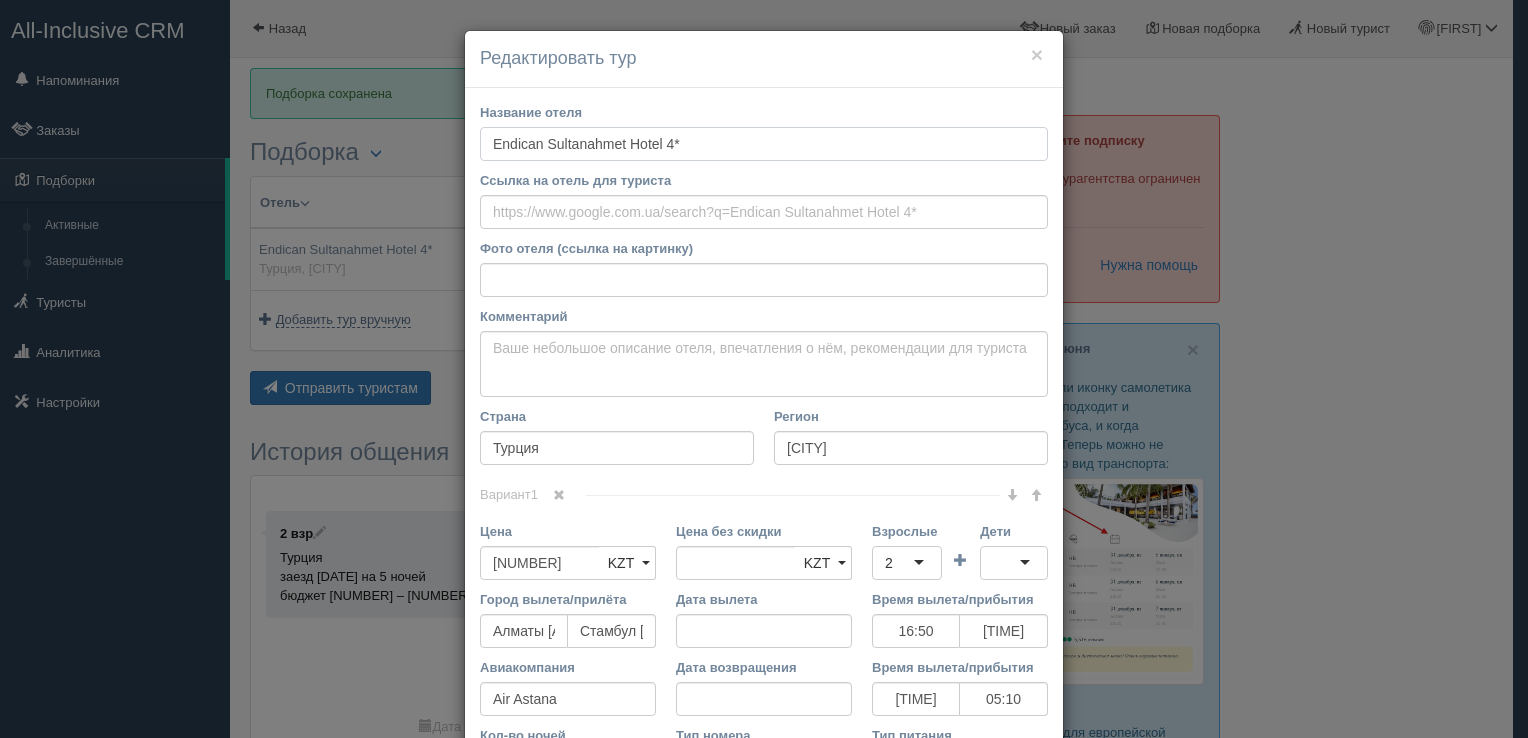 click on "Название отеля
[HOTEL_NAME] 4*
Ссылка на отель для туриста
Фото отеля (ссылка на картинку)
Не удалось загрузить фото. Возможно, Вы скопировали ссылку на страницу, а не на картинку
Комментарий
Основное описание
Дополнительное описание
Закрепить
Сохранено
Необходимо указать название отеля и страну" at bounding box center (764, 502) 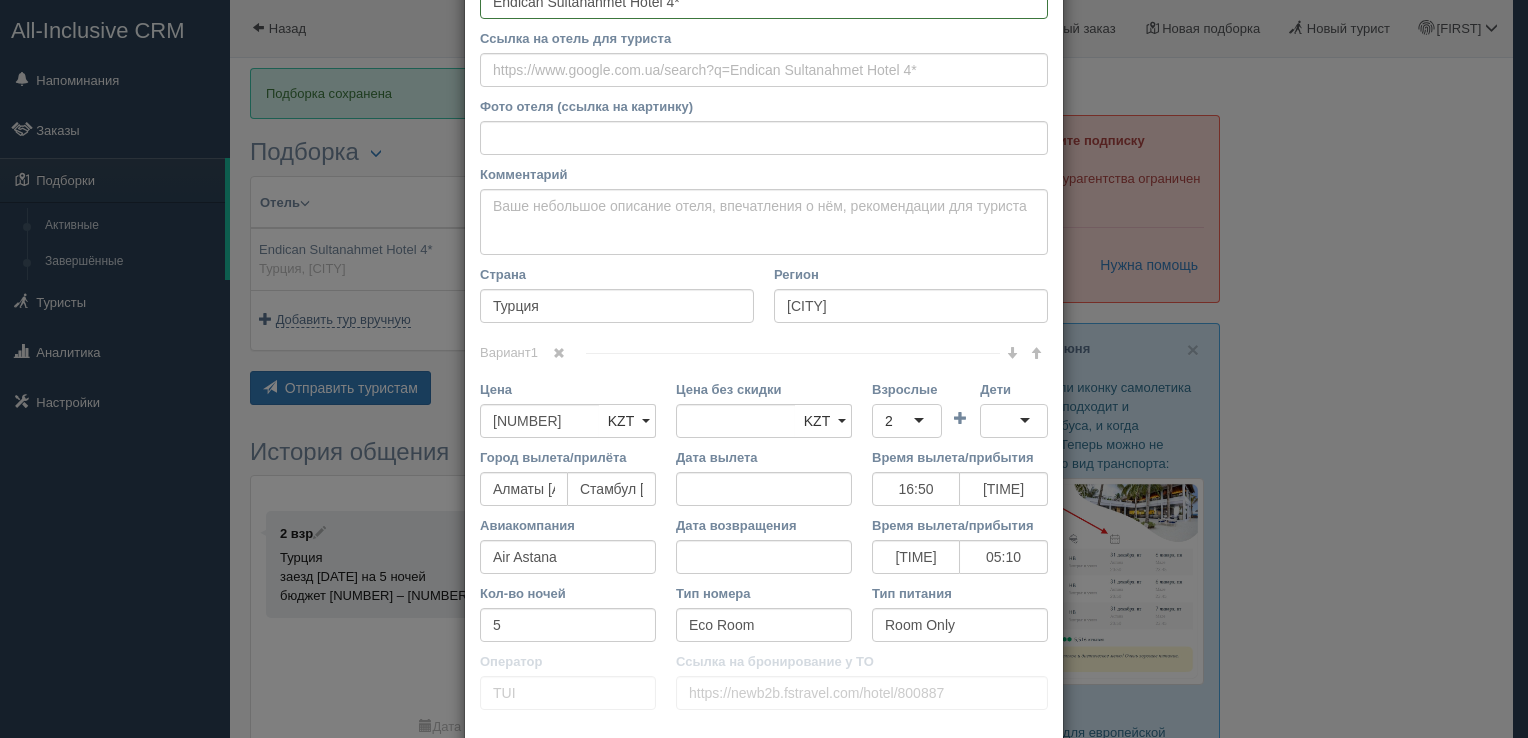 scroll, scrollTop: 276, scrollLeft: 0, axis: vertical 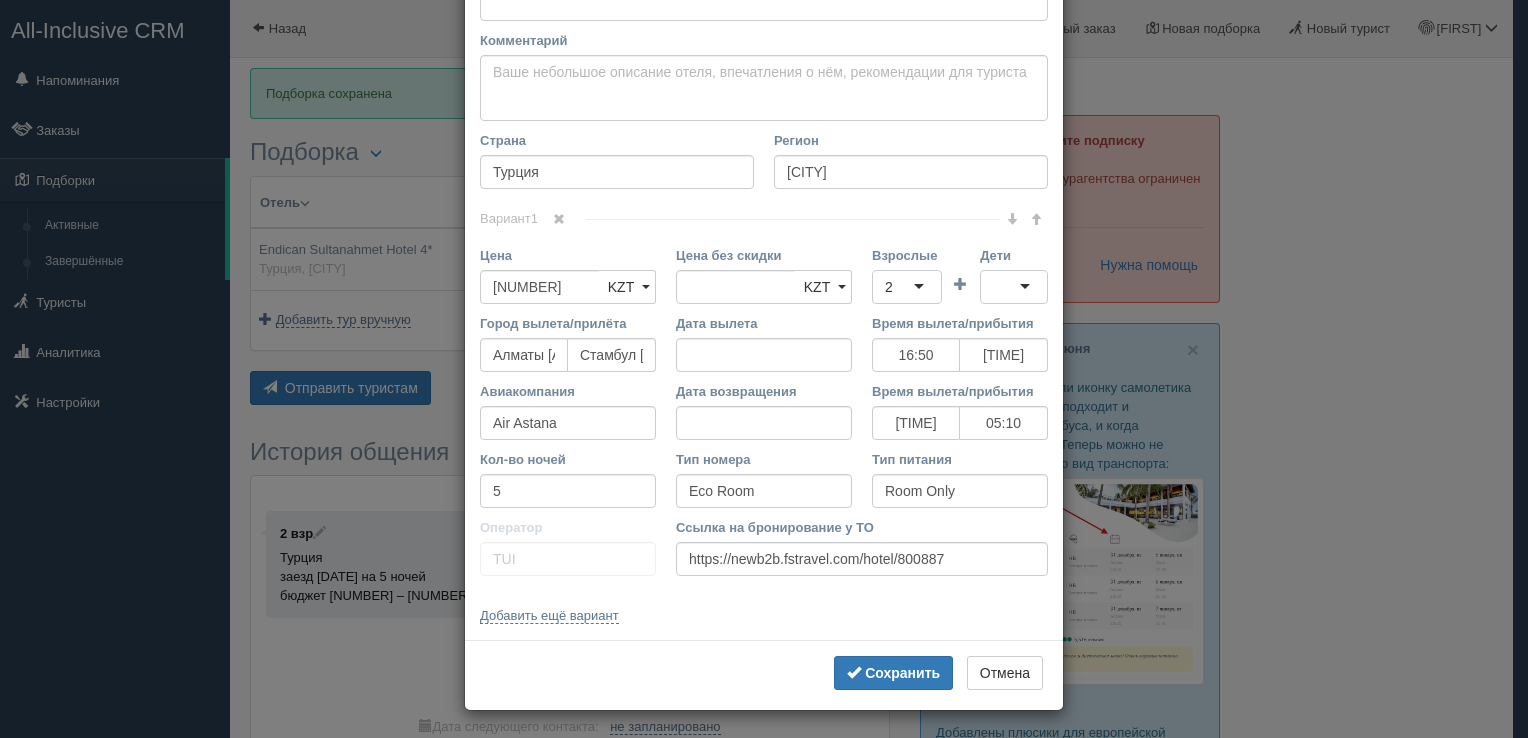 drag, startPoint x: 473, startPoint y: 104, endPoint x: 959, endPoint y: 578, distance: 678.87555 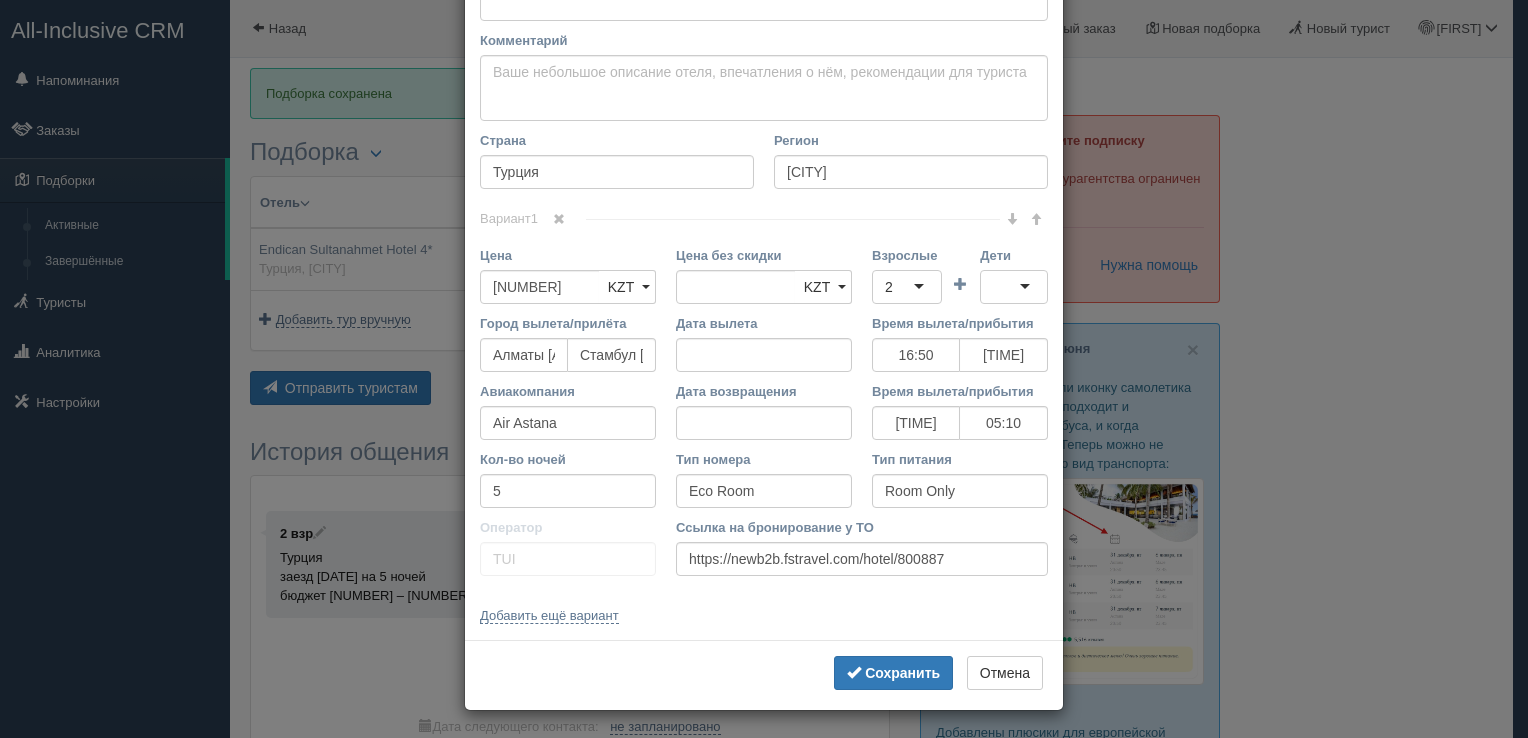 click on "Название отеля
[HOTEL_NAME] 4*
Ссылка на отель для туриста
Фото отеля (ссылка на картинку)
Не удалось загрузить фото. Возможно, Вы скопировали ссылку на страницу, а не на картинку
Комментарий
Основное описание
Дополнительное описание
Закрепить
Сохранено
Необходимо указать название отеля и страну" at bounding box center (764, 226) 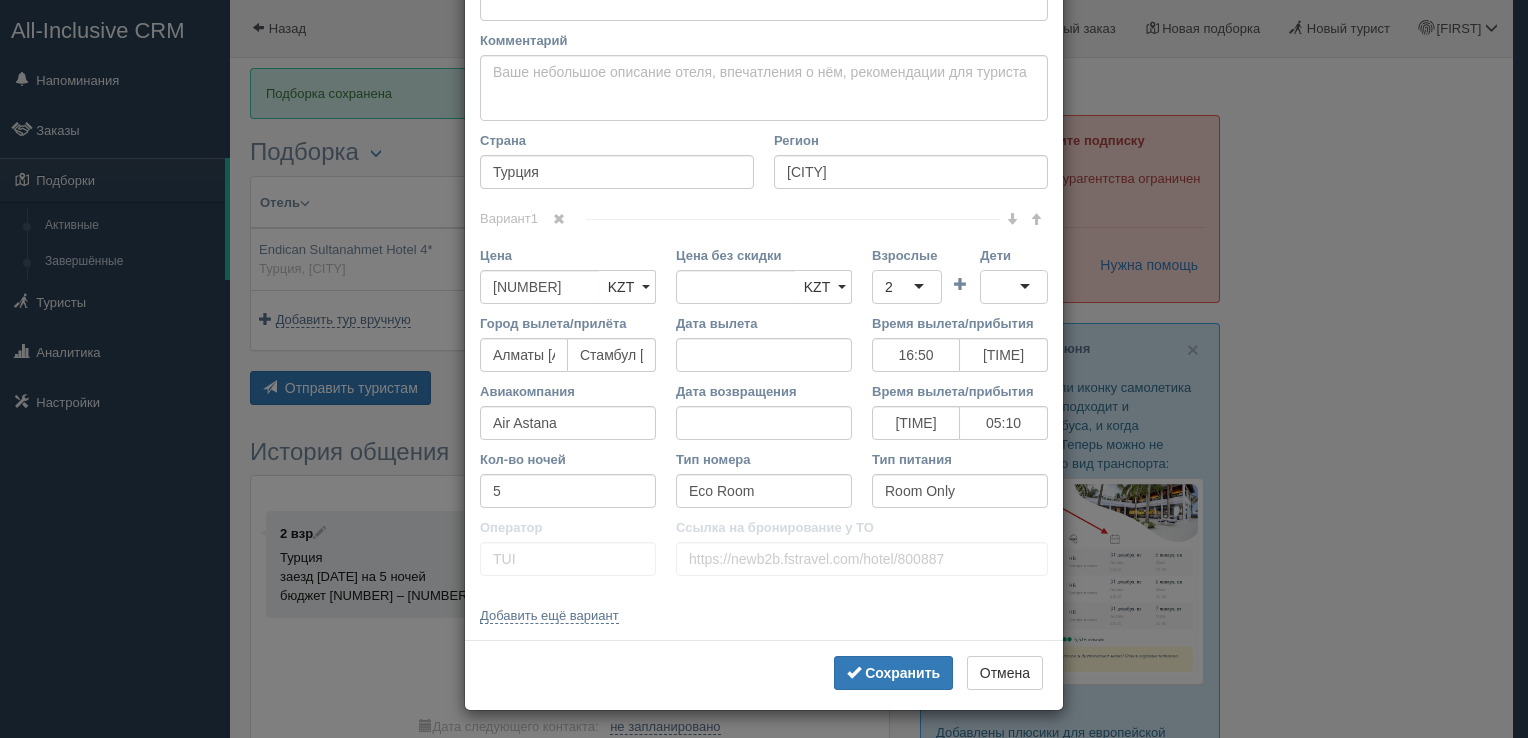 copy on "Loremips dolor
Sitame co adipi eli seddoei
Temp incid (utlabo et dolorema)
Al enimadm veniamqui nost. Exercita, Ul laborisnisi aliqui ex eacommod, c du au irureinr
Voluptateve
Essecill fugiatnu
Pariaturexcept sintocca
Cupidatat
Nonproide
Suntculpaq officia deserunt molli a idestl
Perspi
Undeom
Istenat                                     7
Erro
VOL
ACC
DOL
LAU
TOT
REM
APE
Eaqu ips quaeab
ILL
INV
VER
QUA
ARC
BEA
VIT
Dictaexp
0 1
Nemo
Enimi quiavo/asperna
Auto fugitc
Magni dolore/eosratio
Sequinesciun
Nequ porroquisqu
Dolor adipis/numquame
Mod-te incid
Mag quaera
Eti minusso
Nobiseli
Optioc ni impeditquopl f PO ..." 